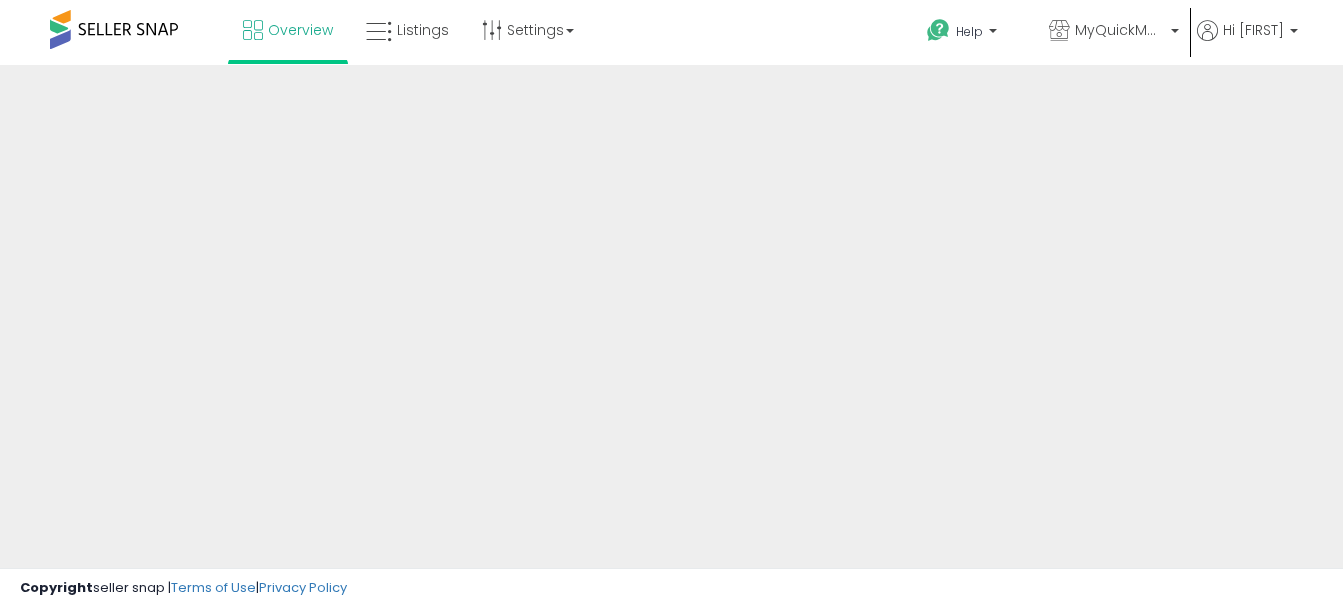 scroll, scrollTop: 0, scrollLeft: 0, axis: both 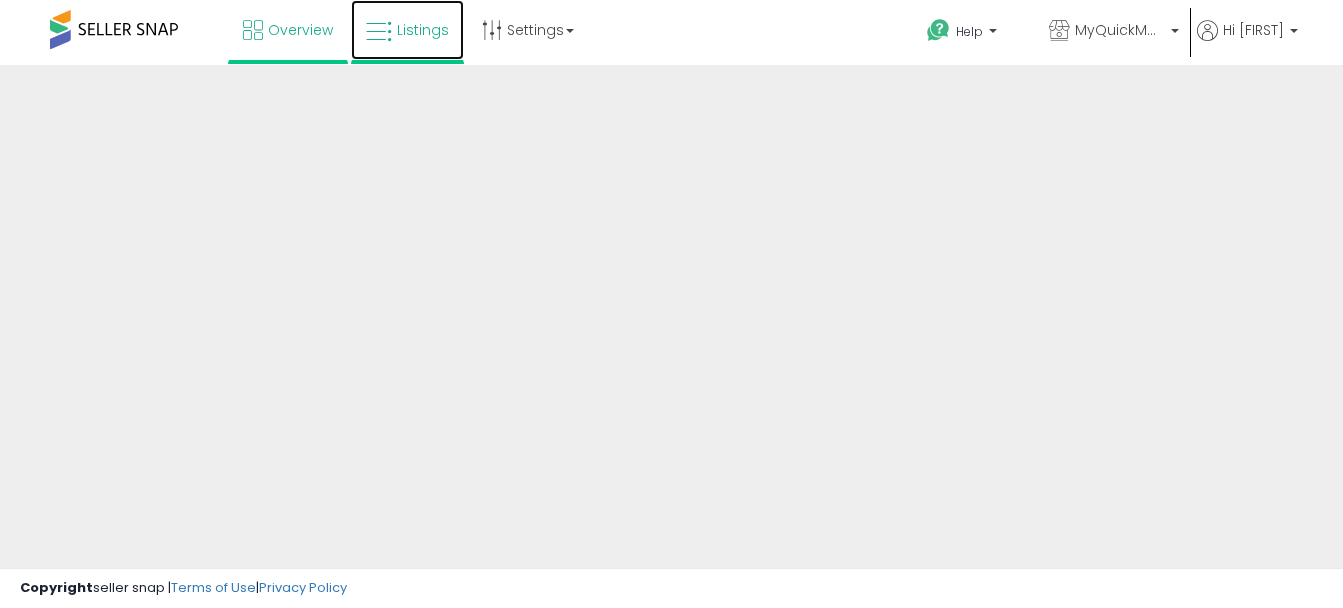 click on "Listings" at bounding box center (407, 30) 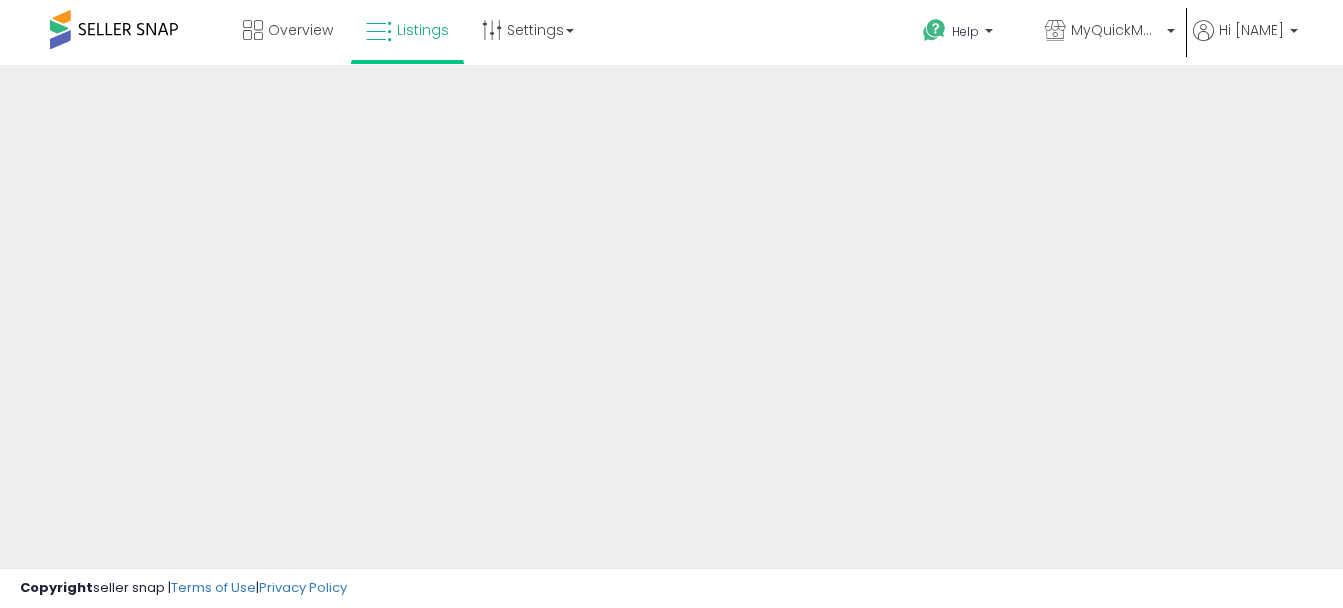 scroll, scrollTop: 0, scrollLeft: 0, axis: both 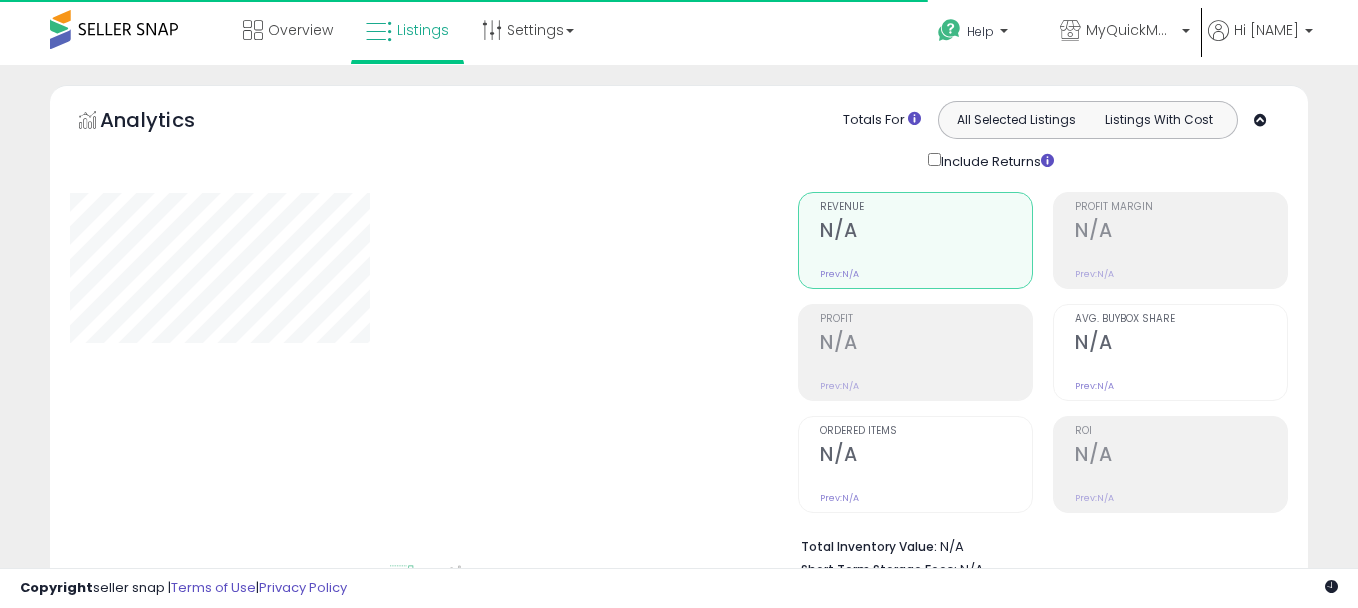 type on "**********" 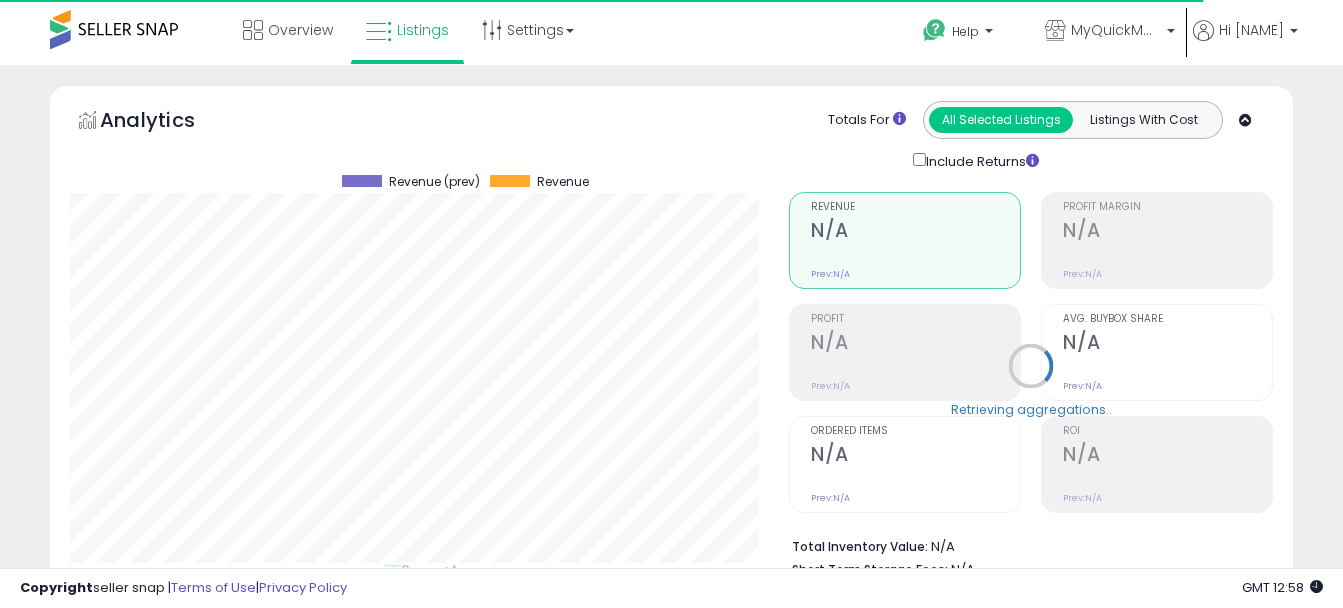 scroll, scrollTop: 999590, scrollLeft: 999281, axis: both 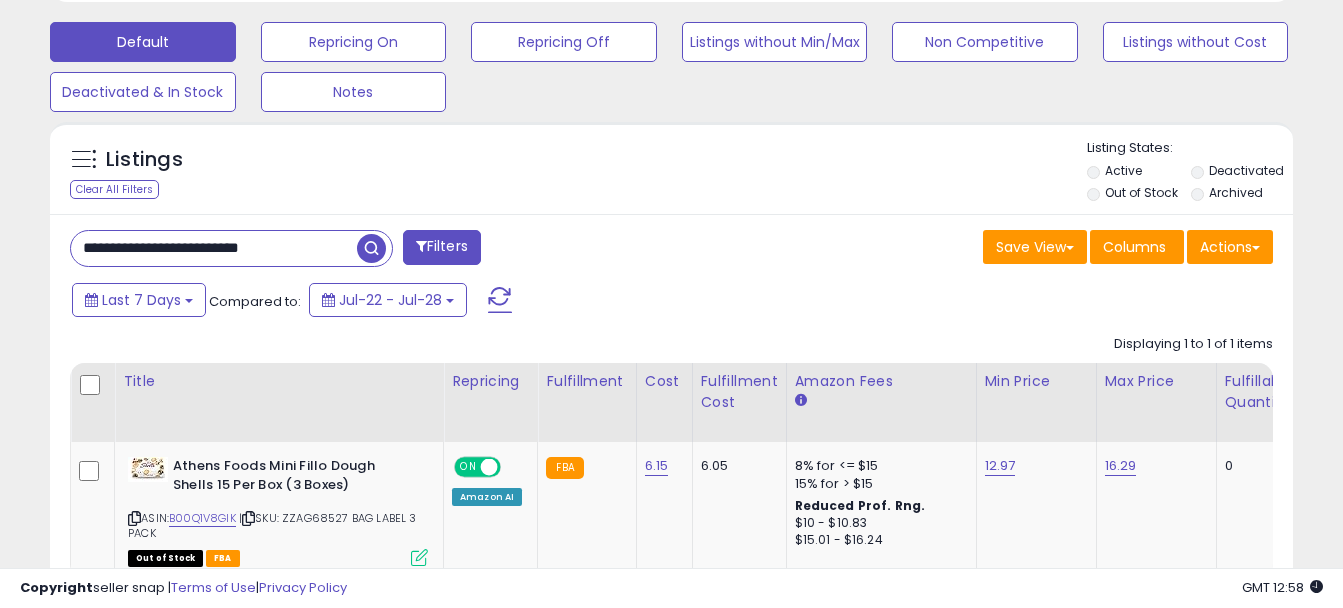 drag, startPoint x: 81, startPoint y: 243, endPoint x: 334, endPoint y: 249, distance: 253.07114 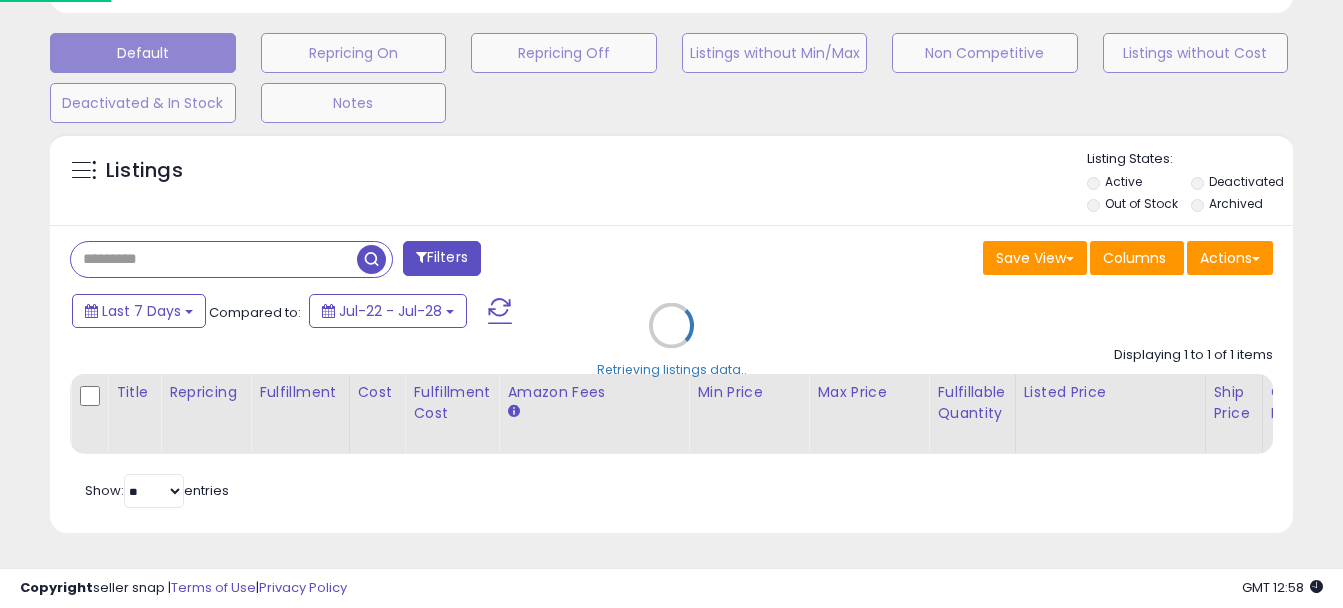 scroll, scrollTop: 999590, scrollLeft: 999272, axis: both 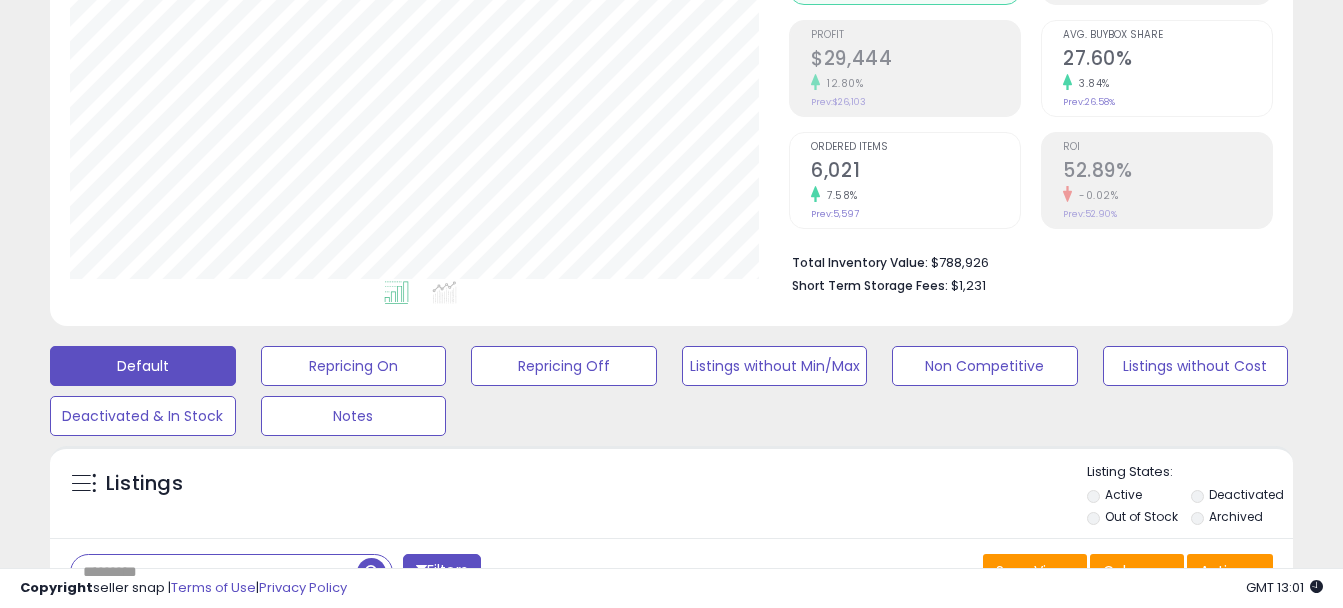 click at bounding box center [214, 572] 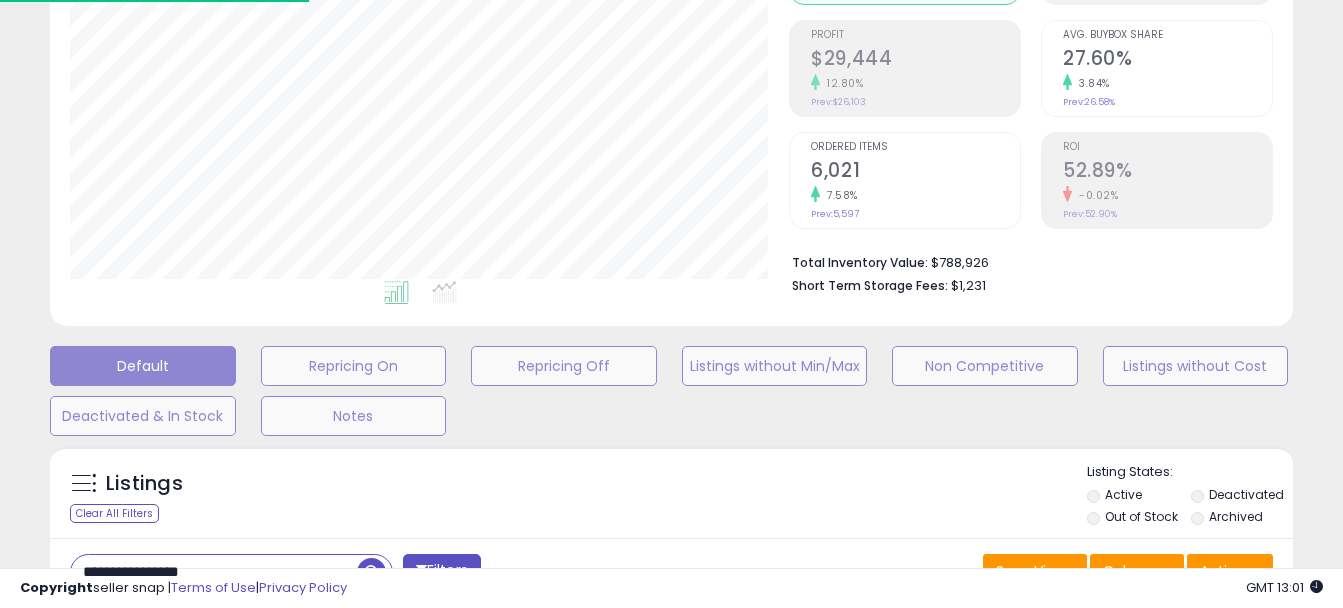 scroll, scrollTop: 999590, scrollLeft: 999281, axis: both 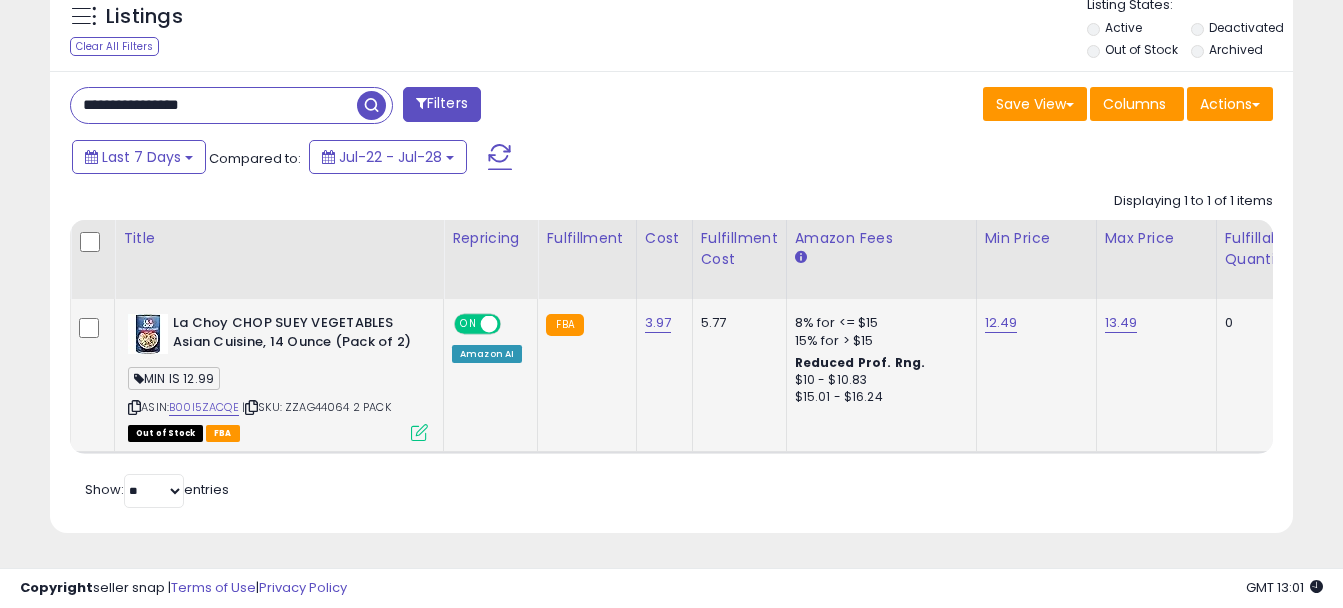type on "**********" 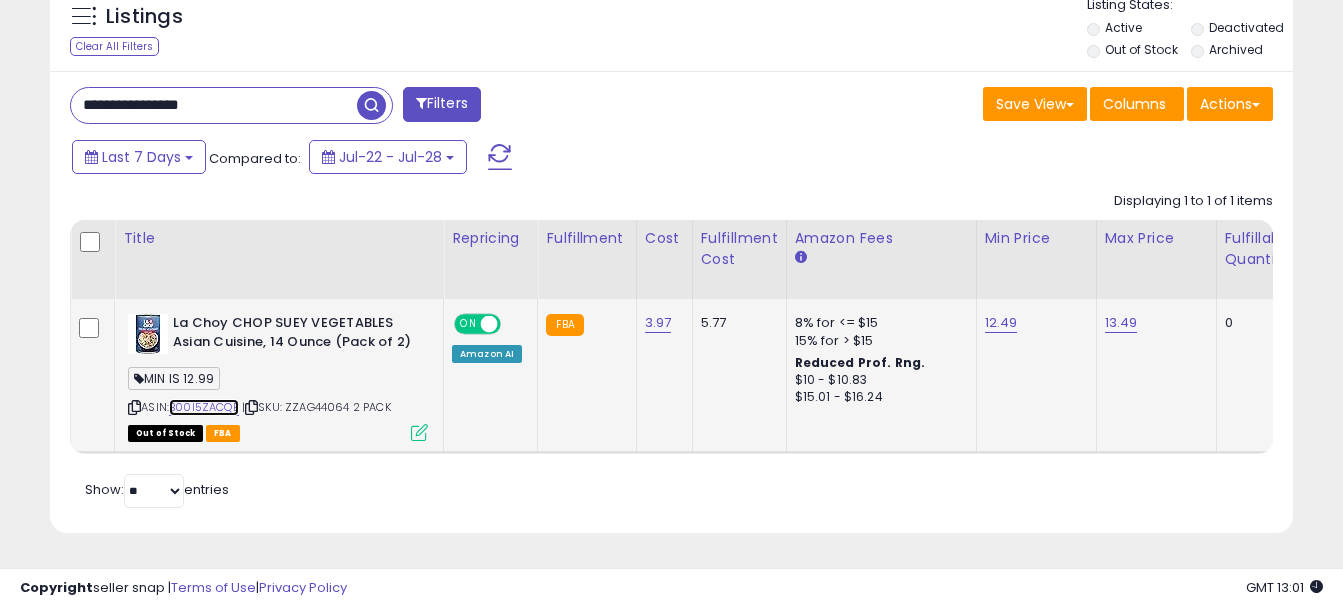 click on "B00I5ZACQE" at bounding box center (204, 407) 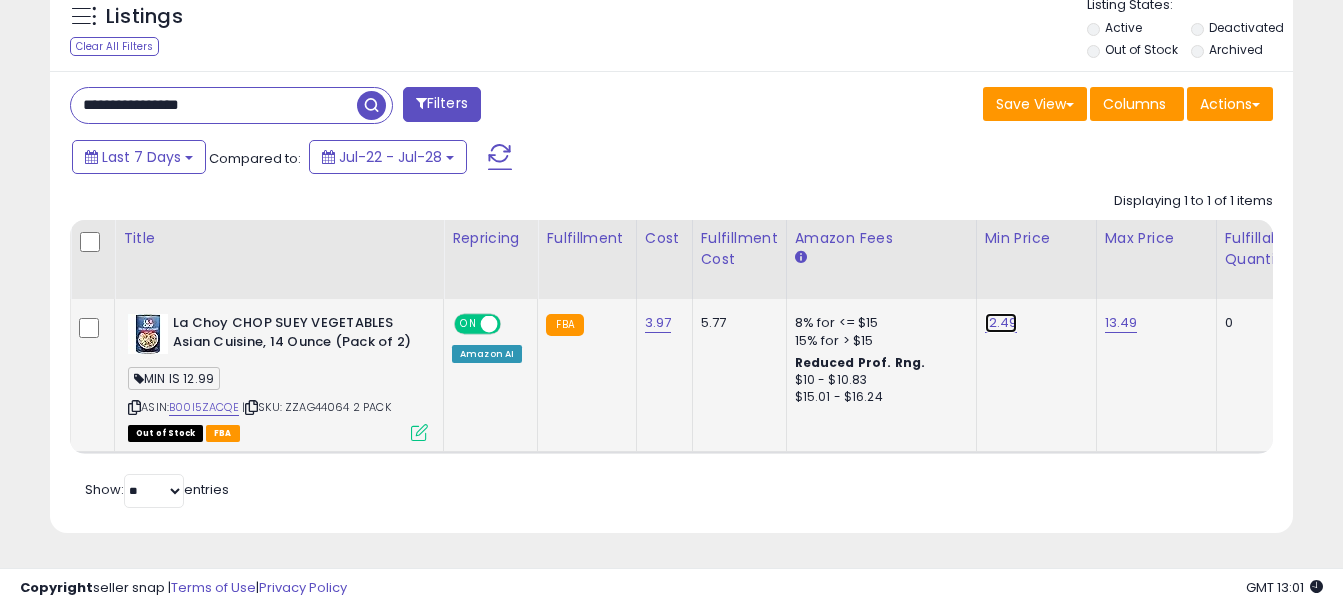 click on "12.49" at bounding box center (1001, 323) 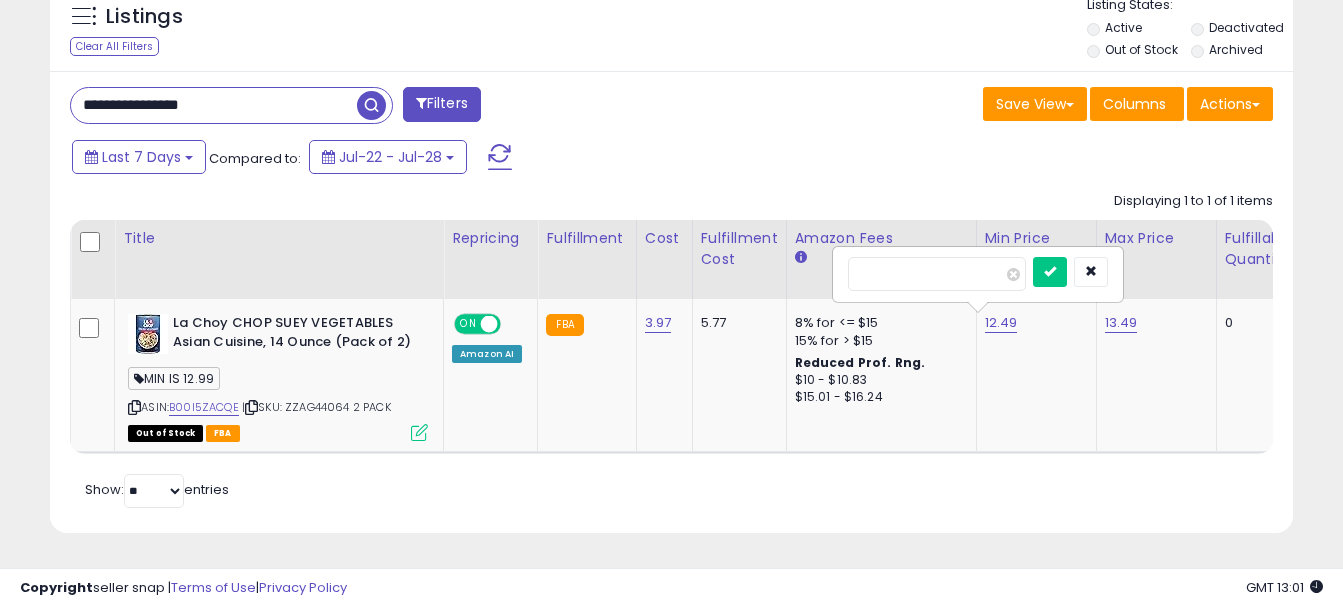 drag, startPoint x: 914, startPoint y: 264, endPoint x: 783, endPoint y: 227, distance: 136.12494 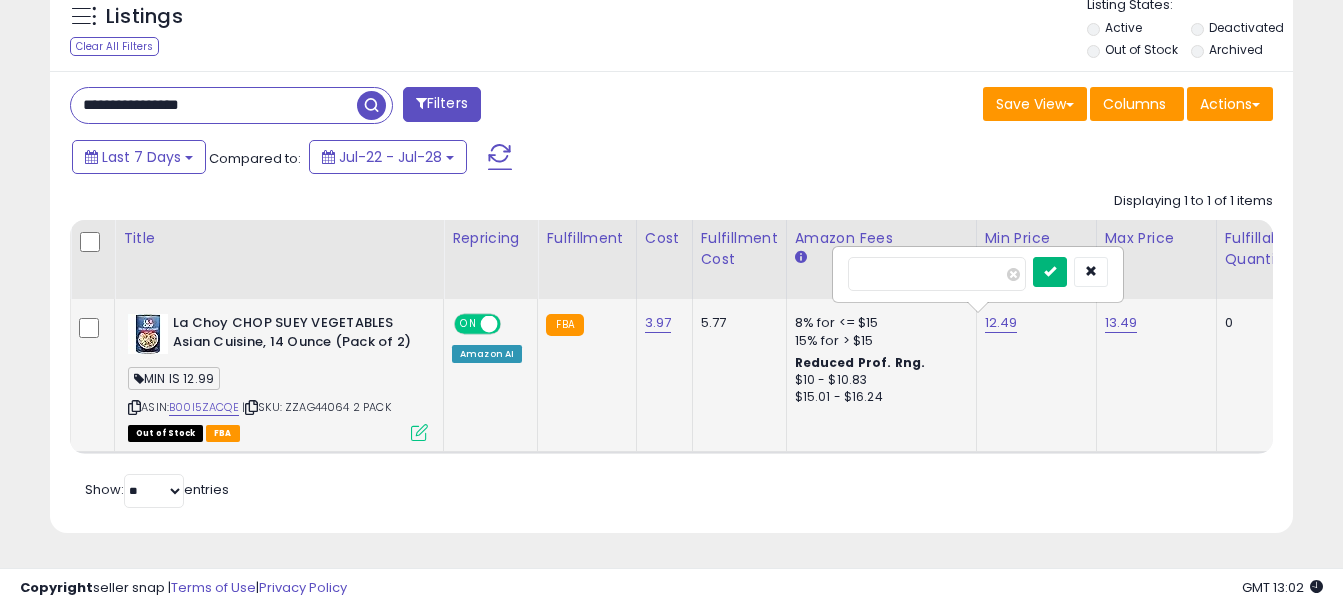 type on "*****" 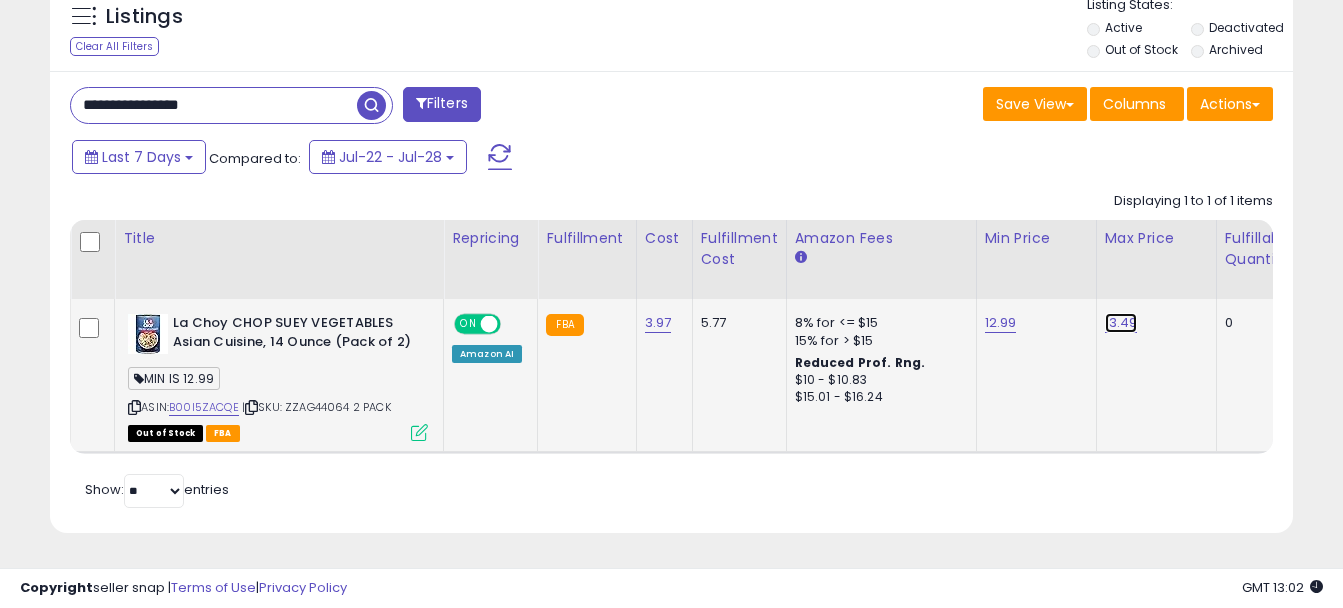 click on "13.49" at bounding box center (1121, 323) 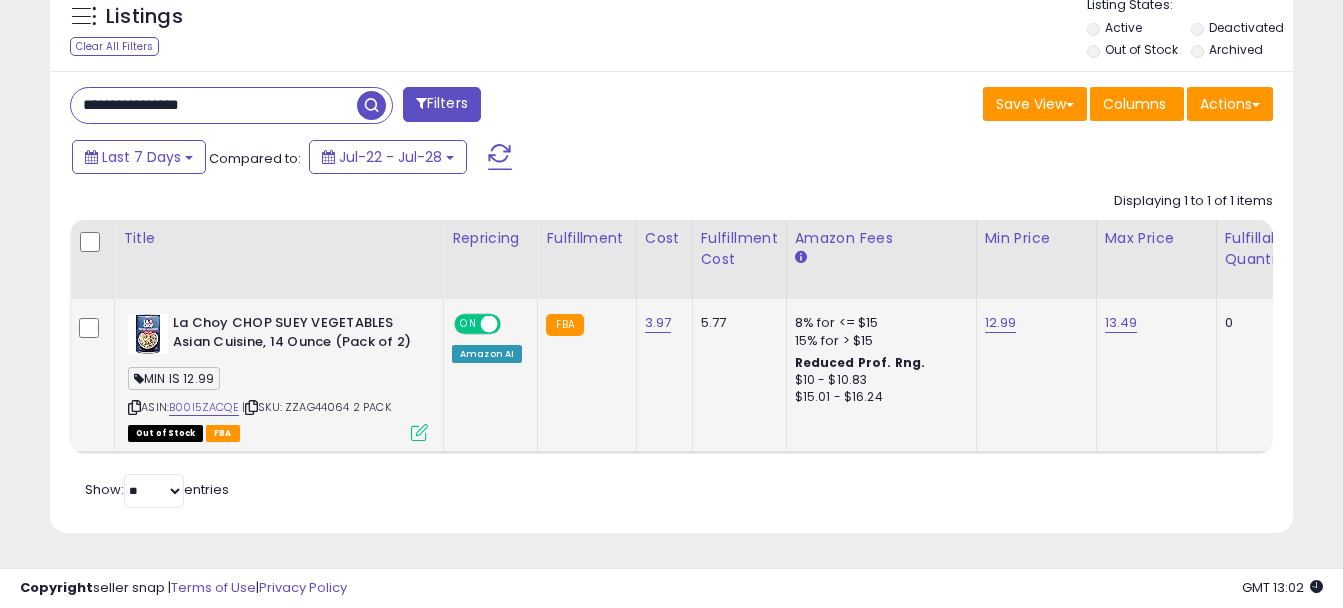 scroll 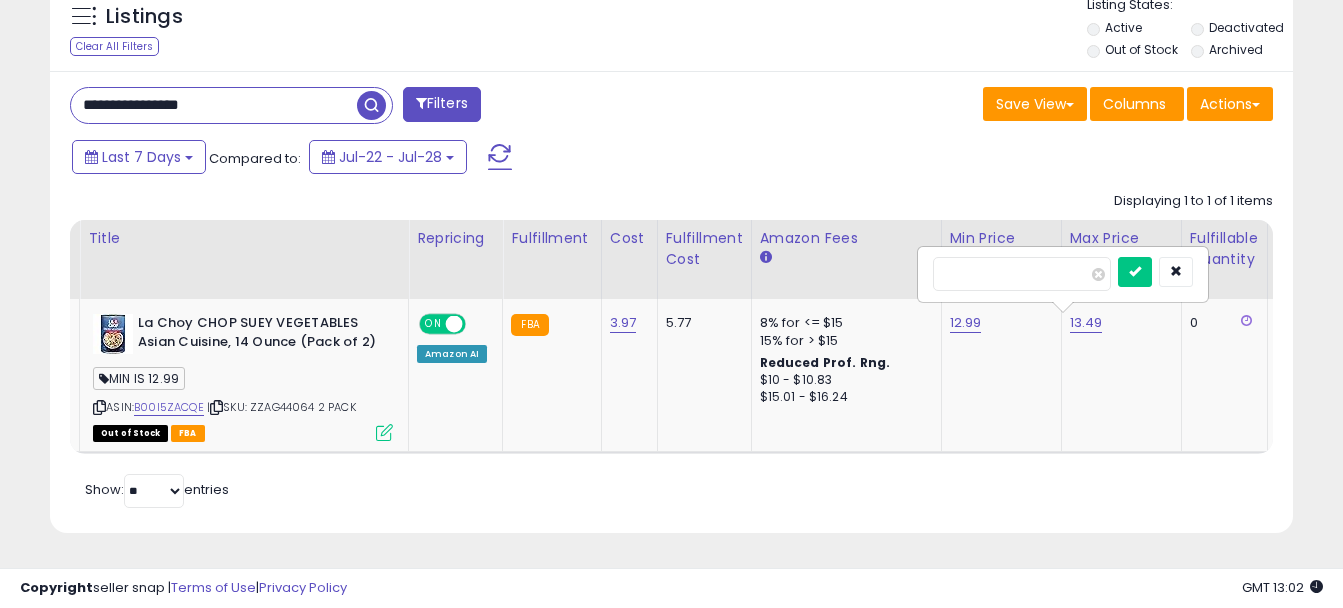 drag, startPoint x: 1010, startPoint y: 254, endPoint x: 794, endPoint y: 209, distance: 220.63771 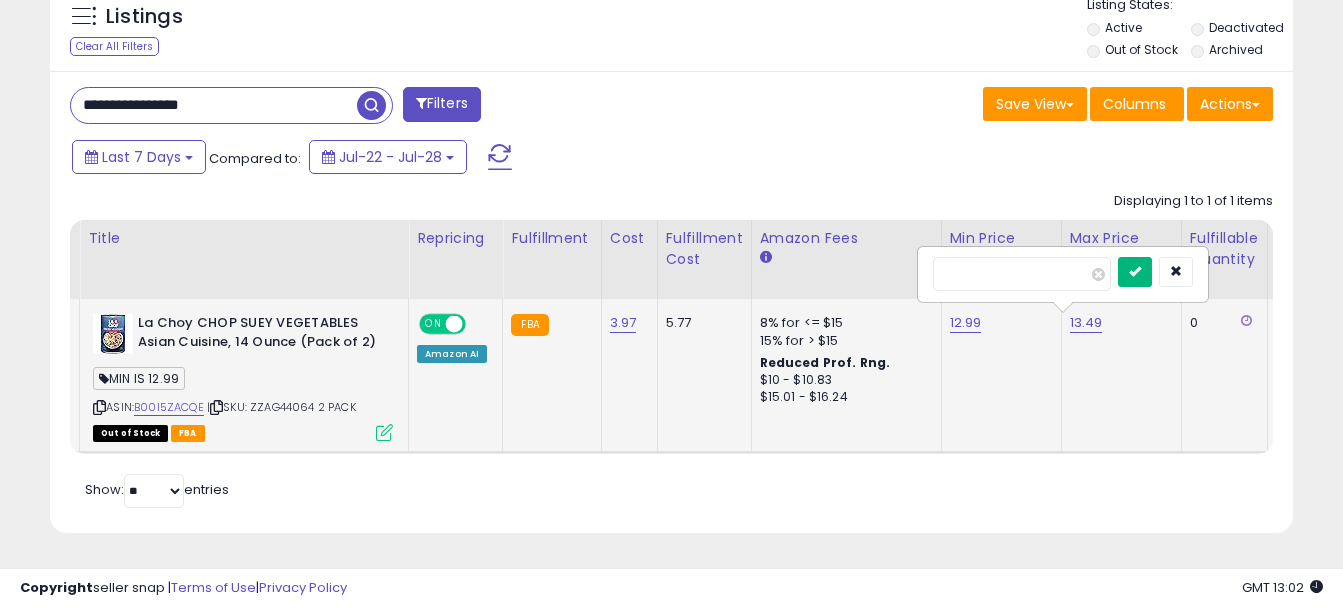 type on "*****" 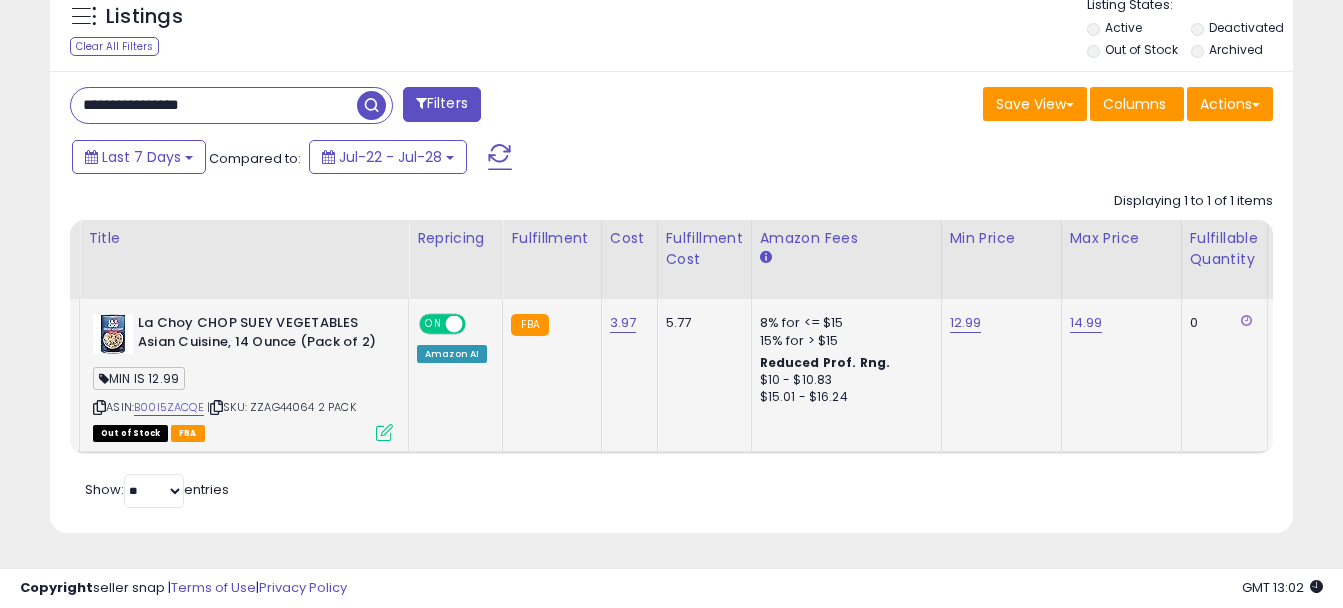drag, startPoint x: 261, startPoint y: 95, endPoint x: 0, endPoint y: 51, distance: 264.68283 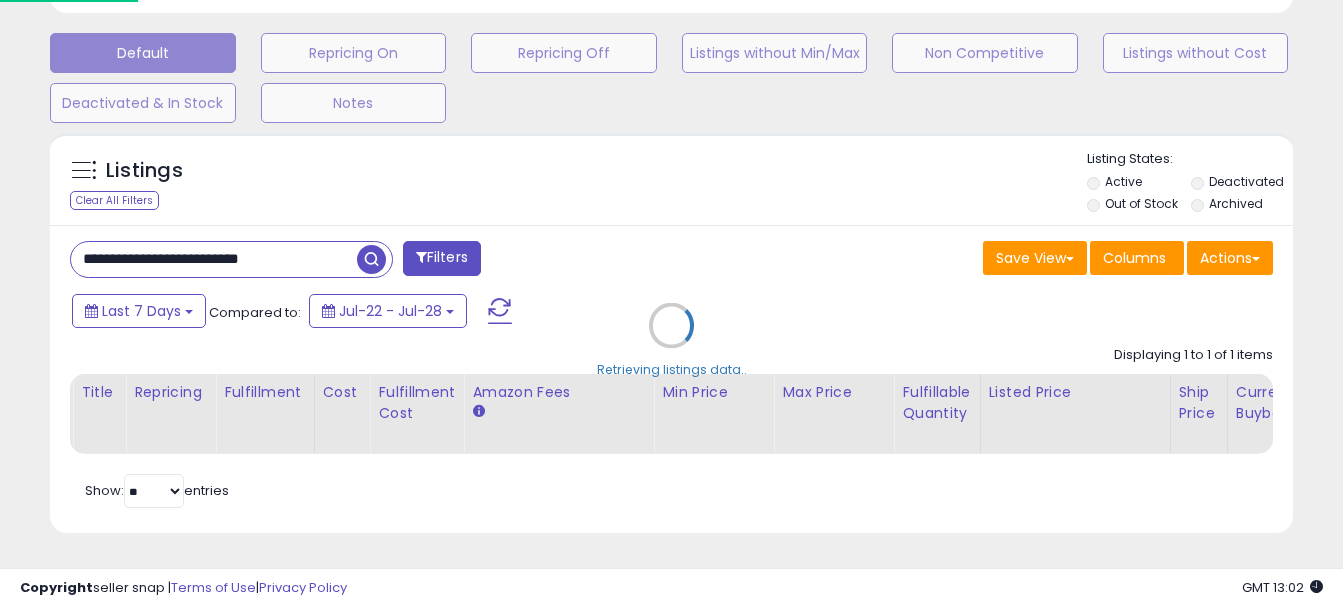 scroll, scrollTop: 999590, scrollLeft: 999272, axis: both 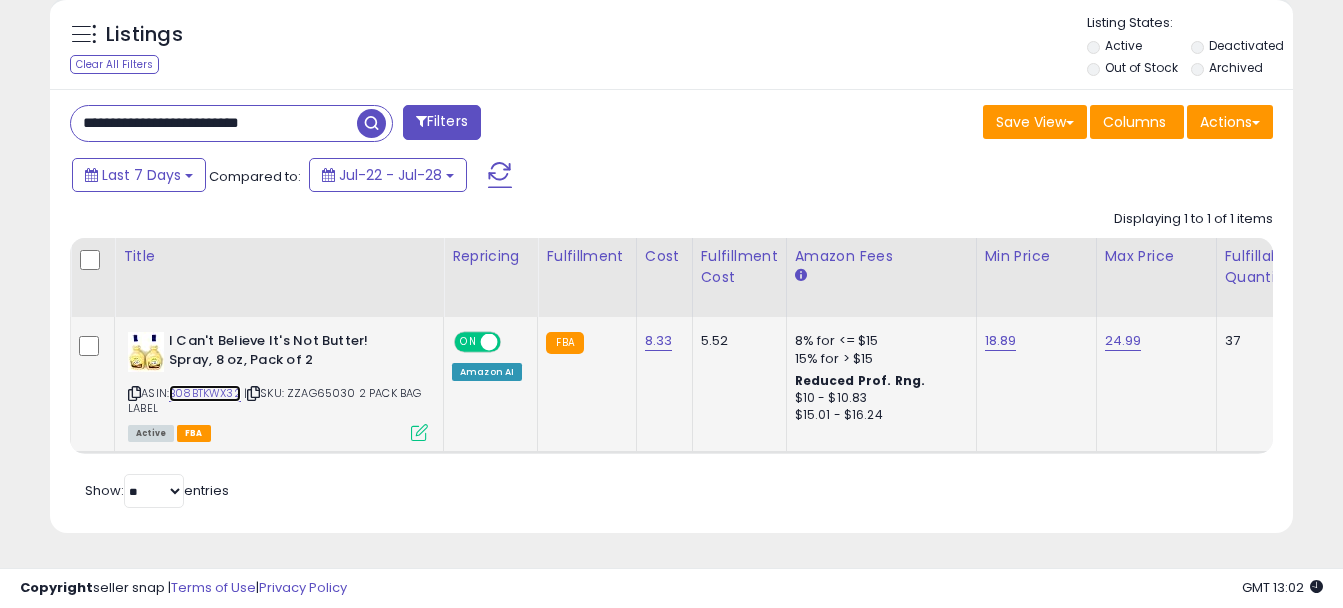 click on "B08BTKWX32" at bounding box center [205, 393] 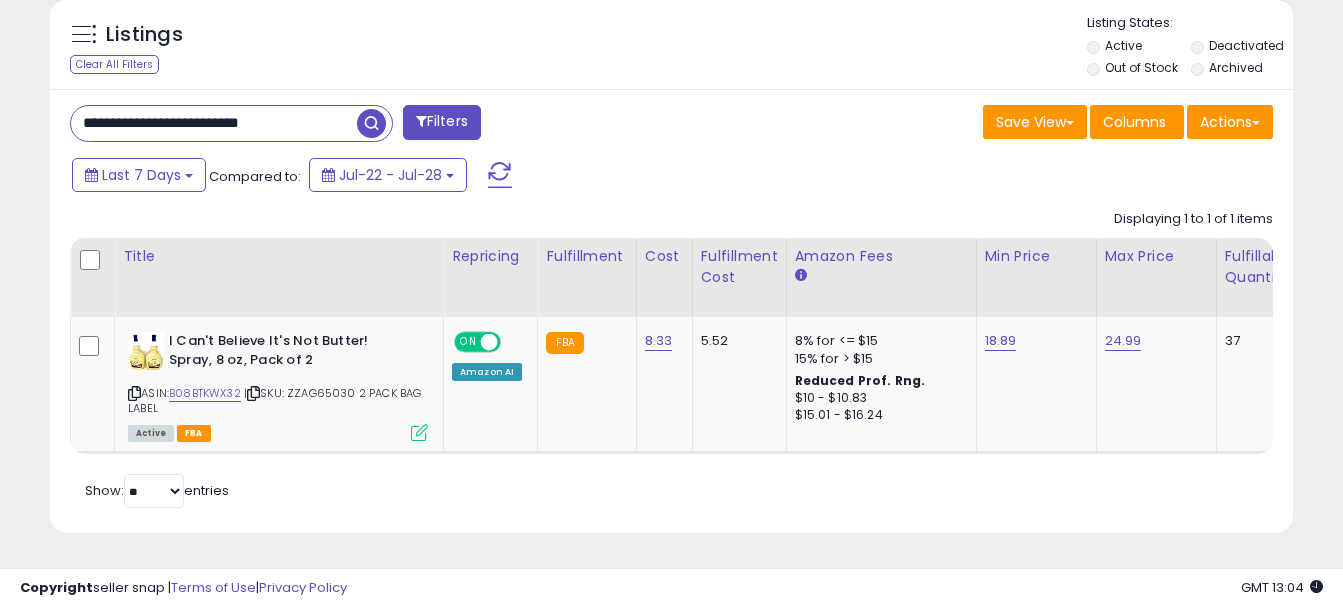 drag, startPoint x: 323, startPoint y: 102, endPoint x: 0, endPoint y: 88, distance: 323.30325 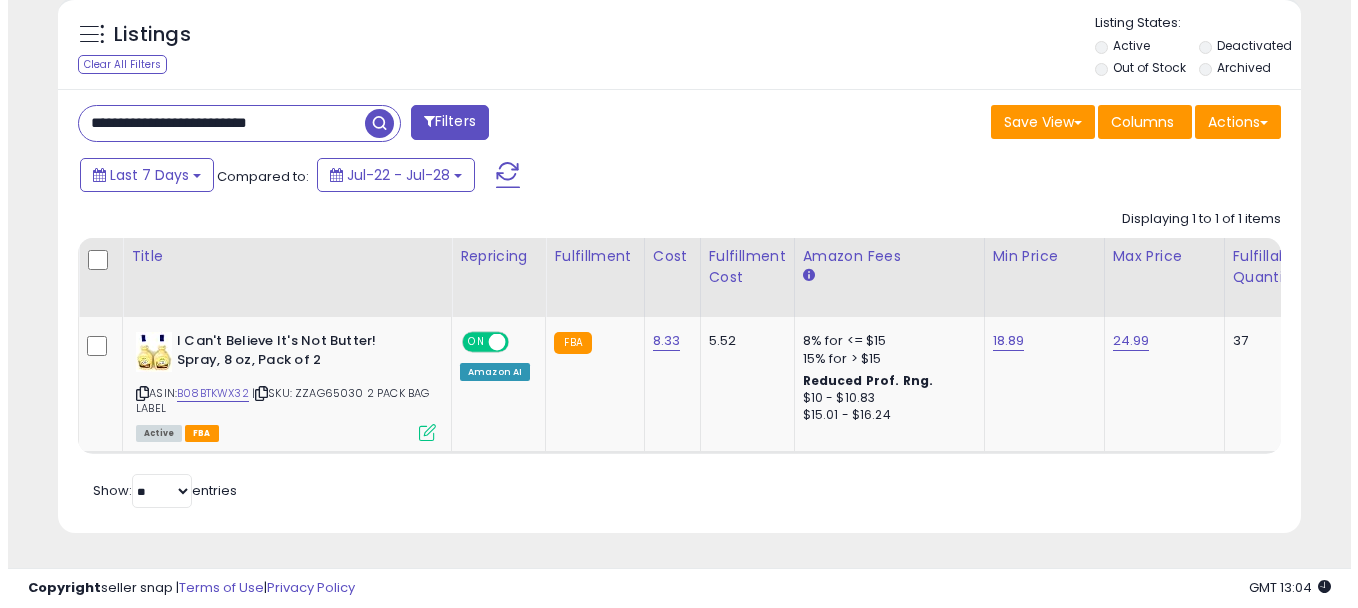 scroll, scrollTop: 612, scrollLeft: 0, axis: vertical 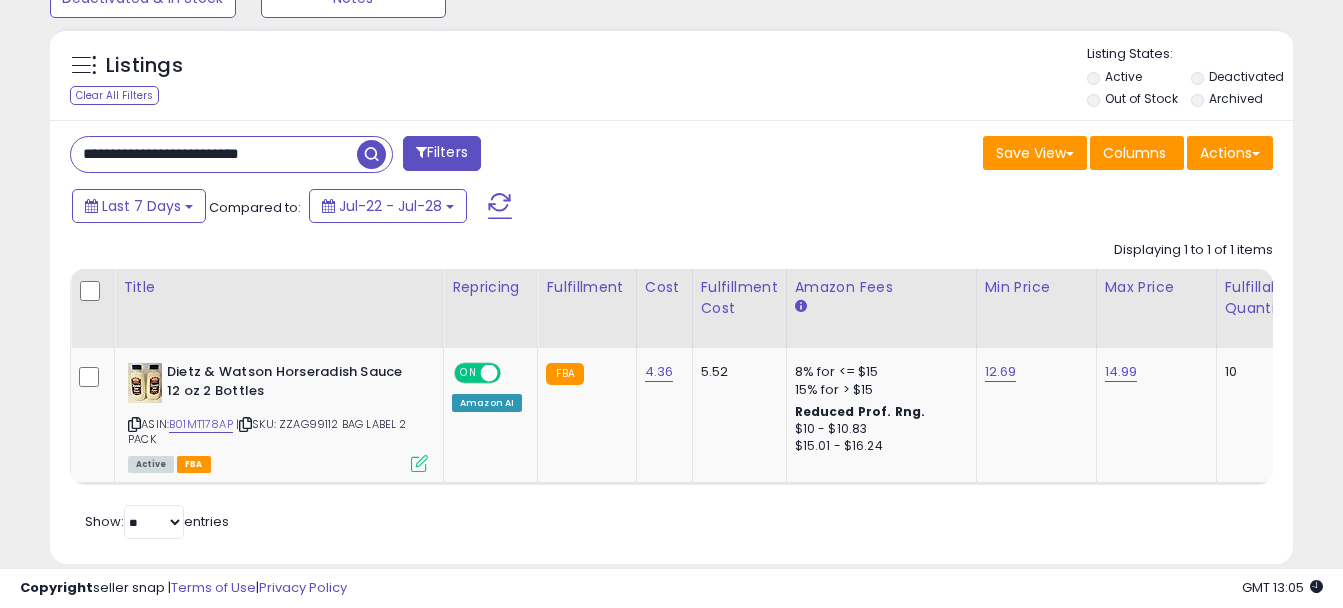 drag, startPoint x: 311, startPoint y: 147, endPoint x: 0, endPoint y: 116, distance: 312.5412 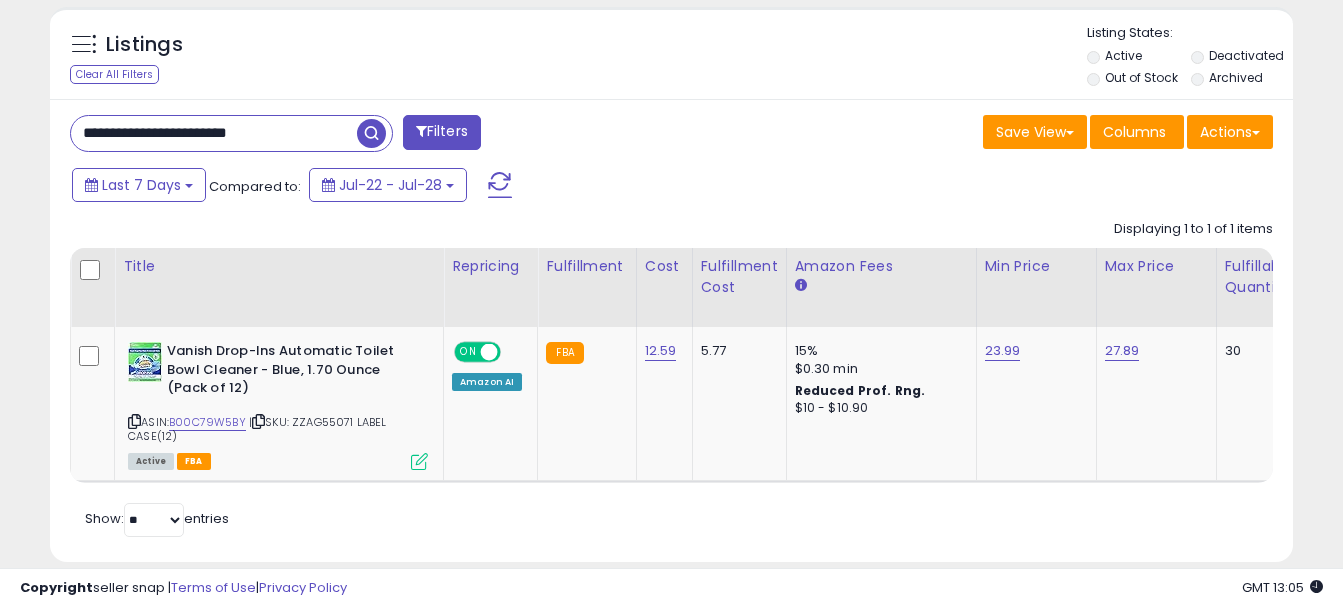 scroll, scrollTop: 0, scrollLeft: 97, axis: horizontal 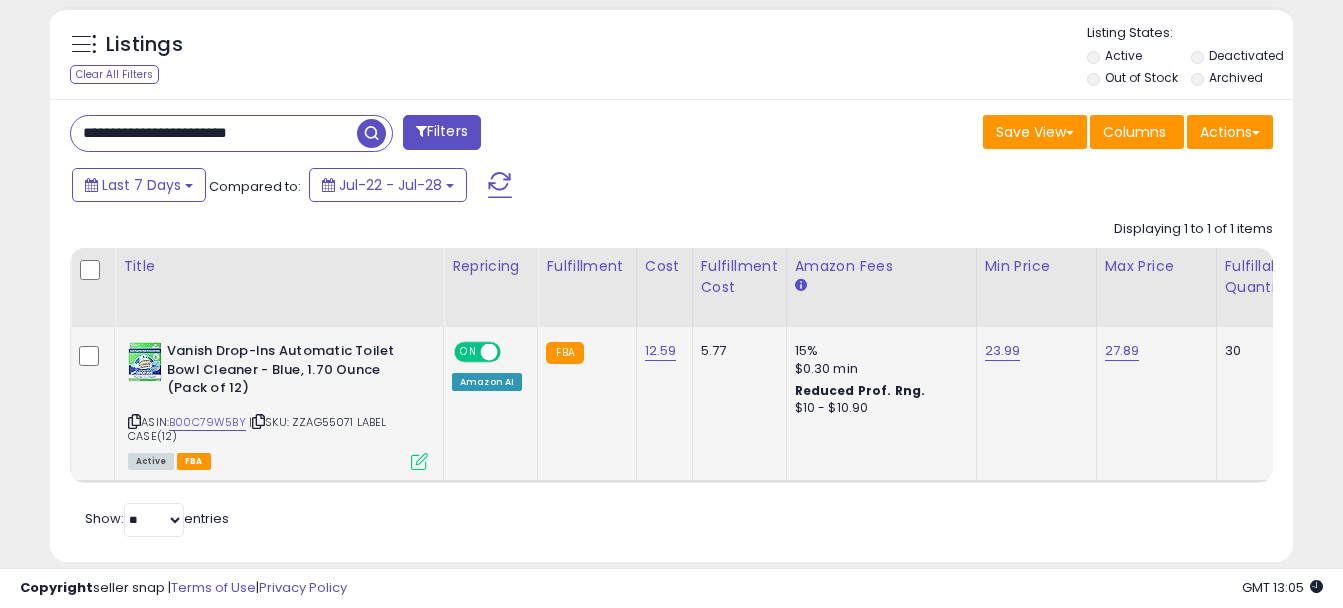 type on "**********" 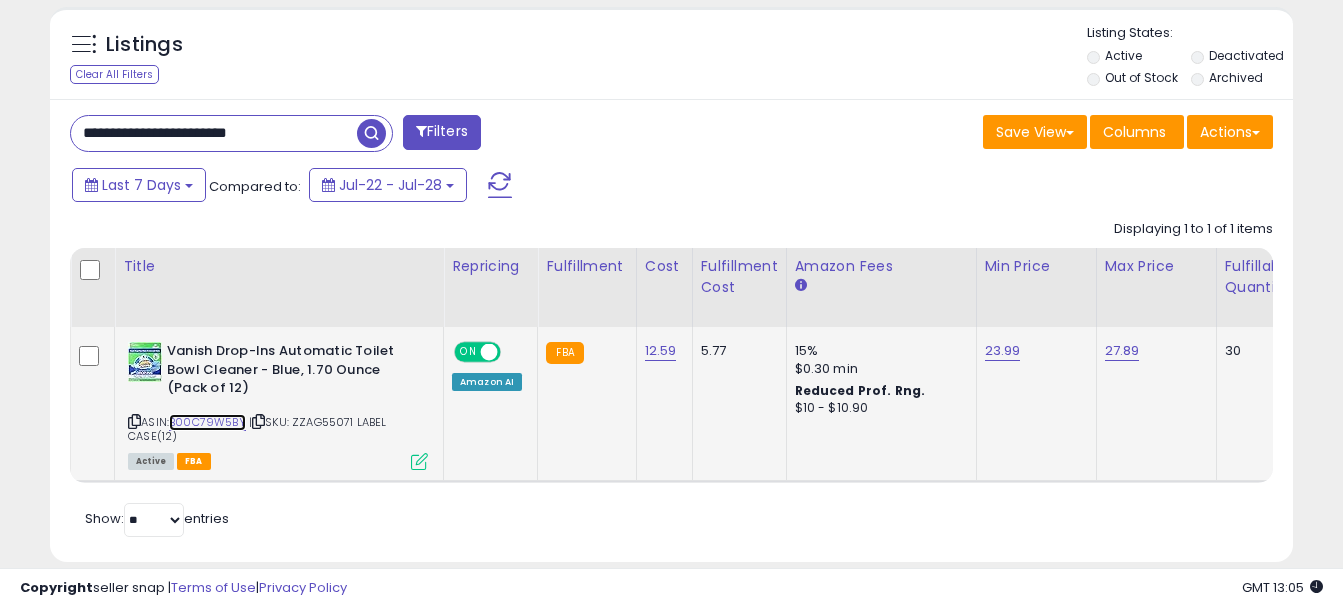 click on "B00C79W5BY" at bounding box center (207, 422) 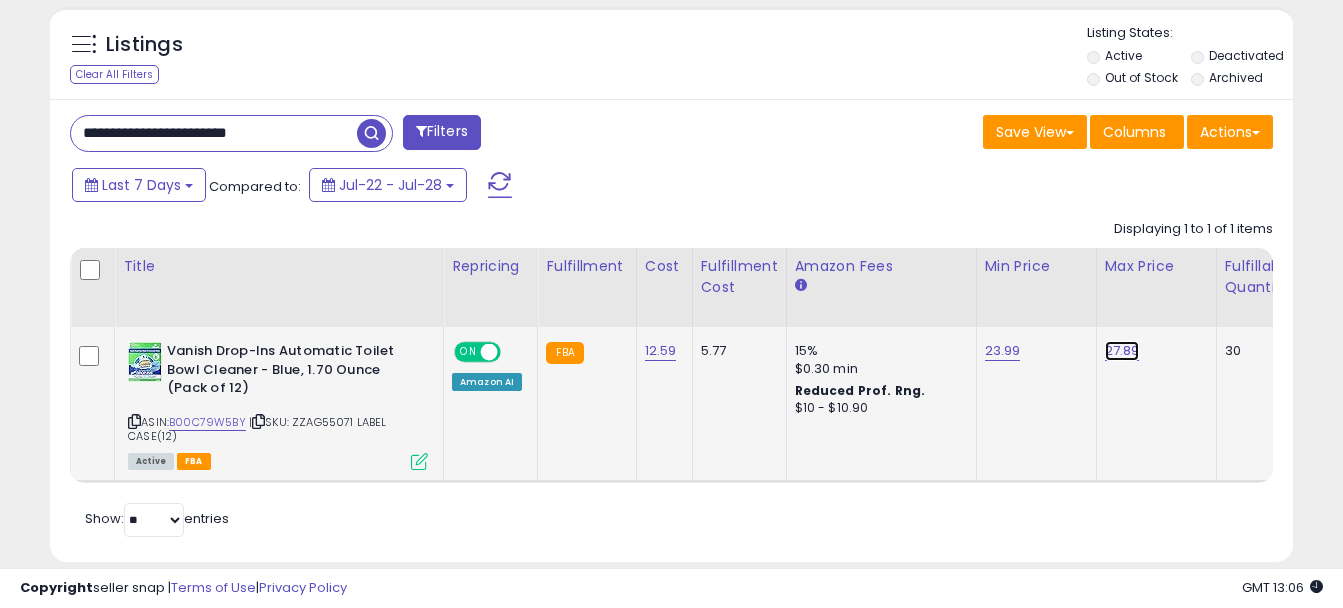 click on "27.89" at bounding box center (1122, 351) 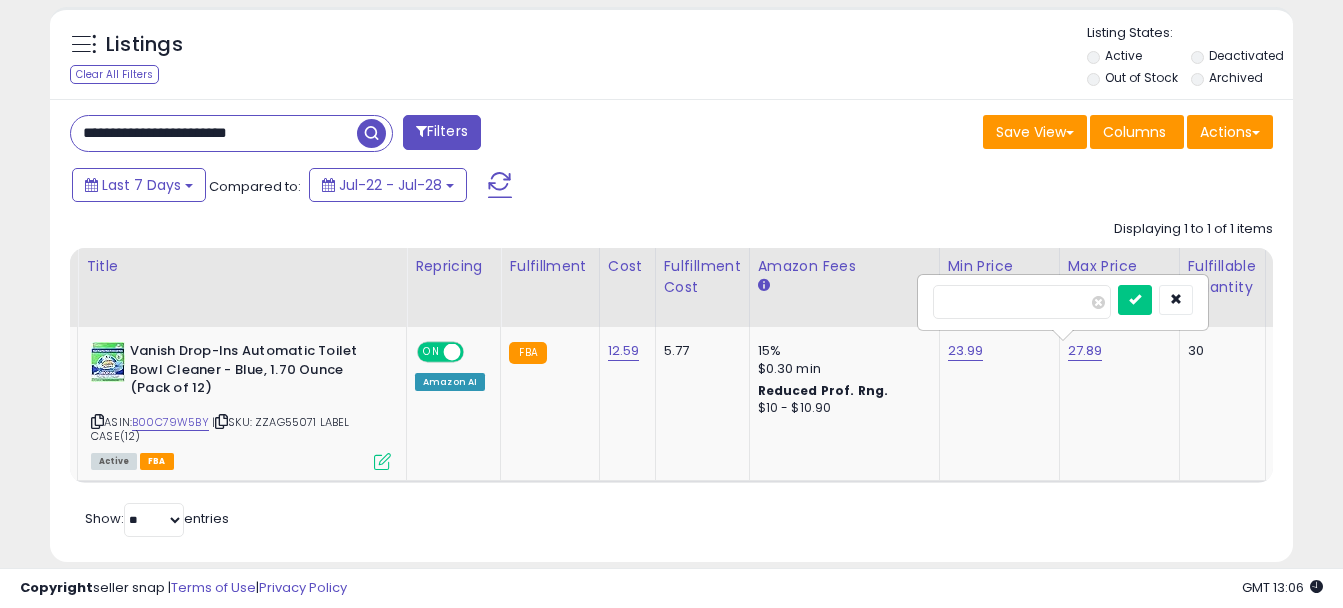drag, startPoint x: 998, startPoint y: 302, endPoint x: 897, endPoint y: 281, distance: 103.16007 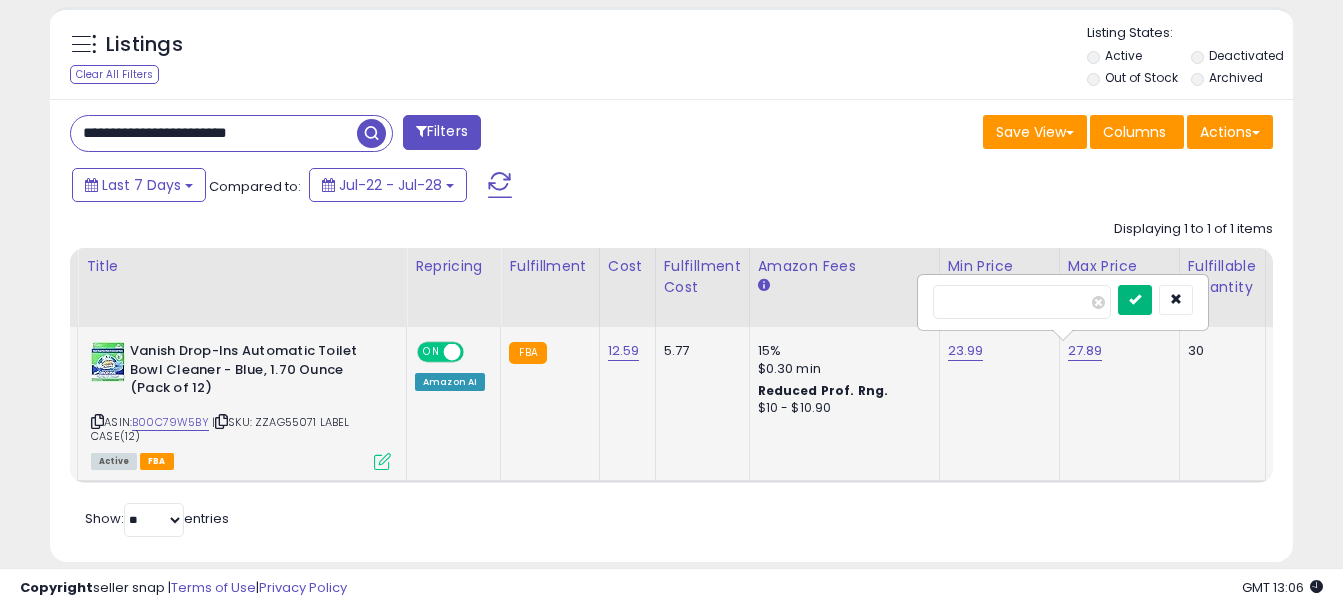 type on "*****" 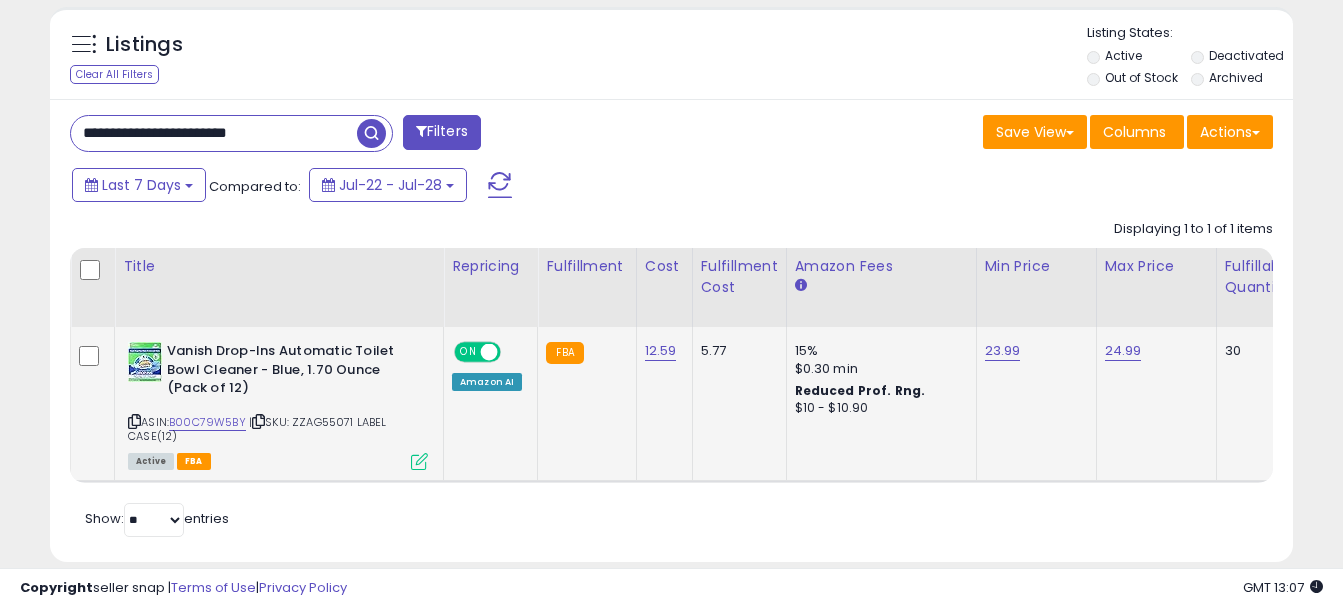 drag, startPoint x: 292, startPoint y: 131, endPoint x: 0, endPoint y: 129, distance: 292.00684 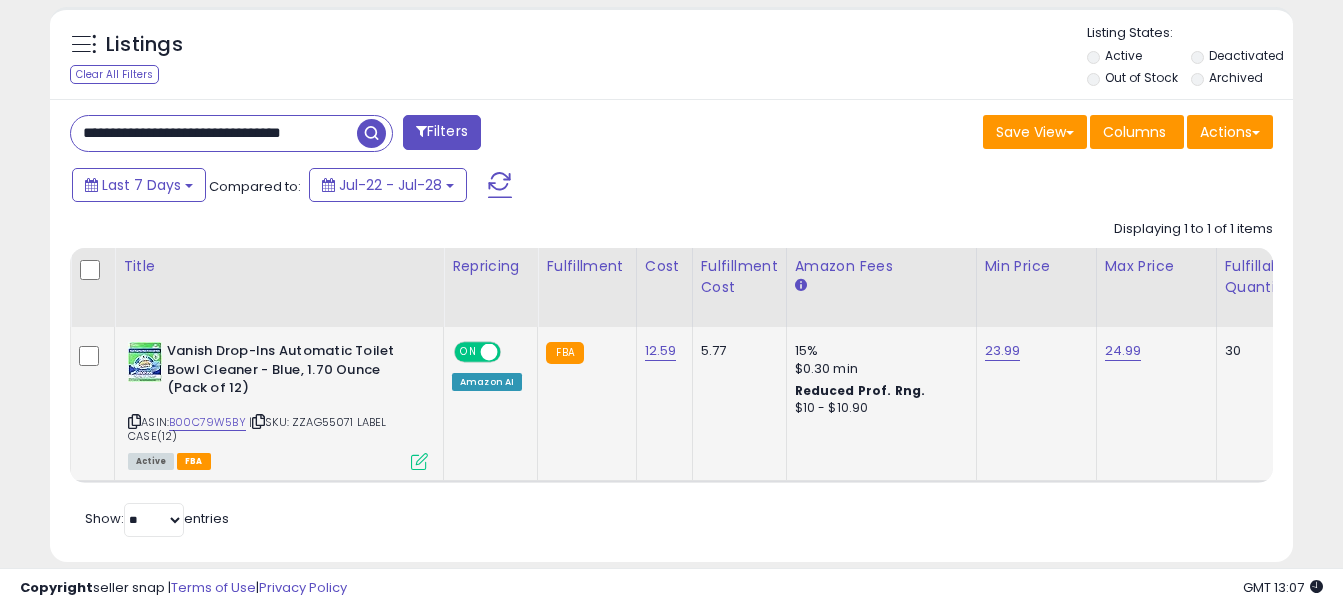 type on "**********" 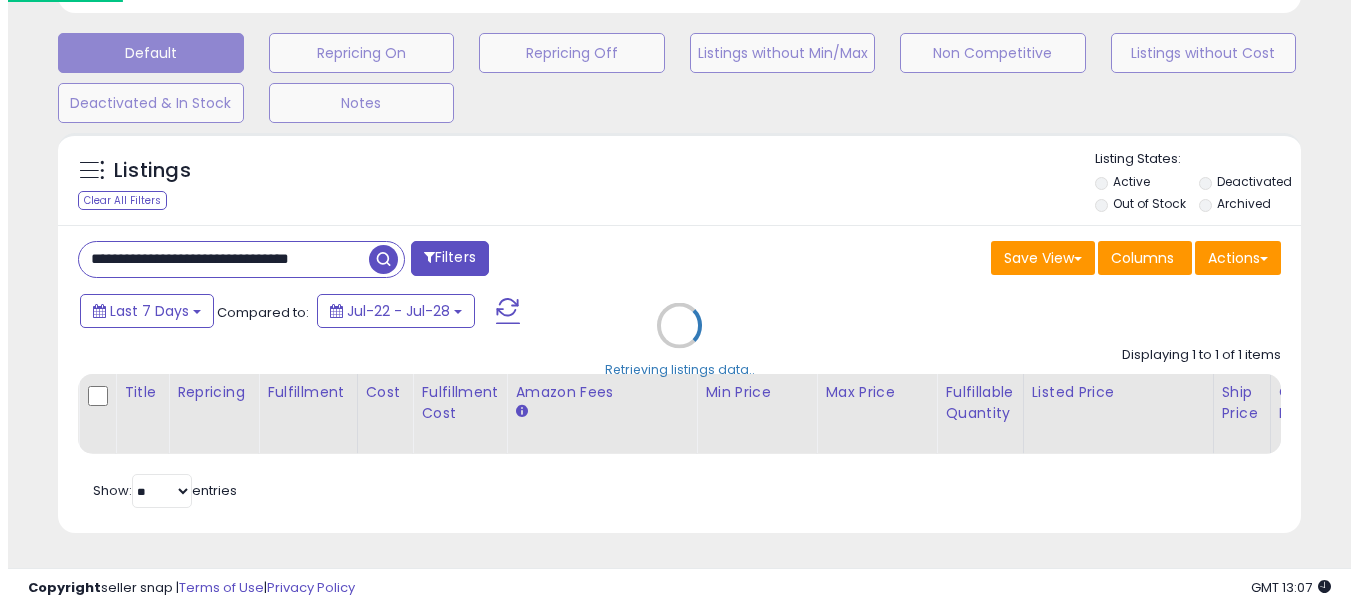 scroll, scrollTop: 612, scrollLeft: 0, axis: vertical 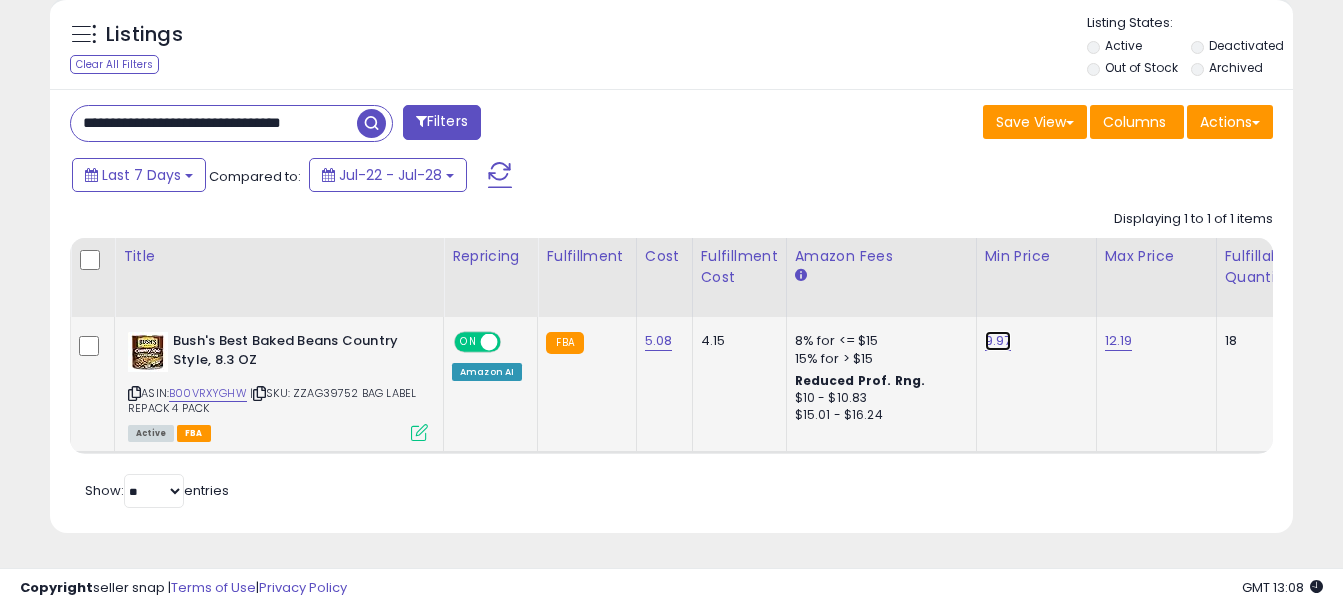 click on "9.97" at bounding box center [998, 341] 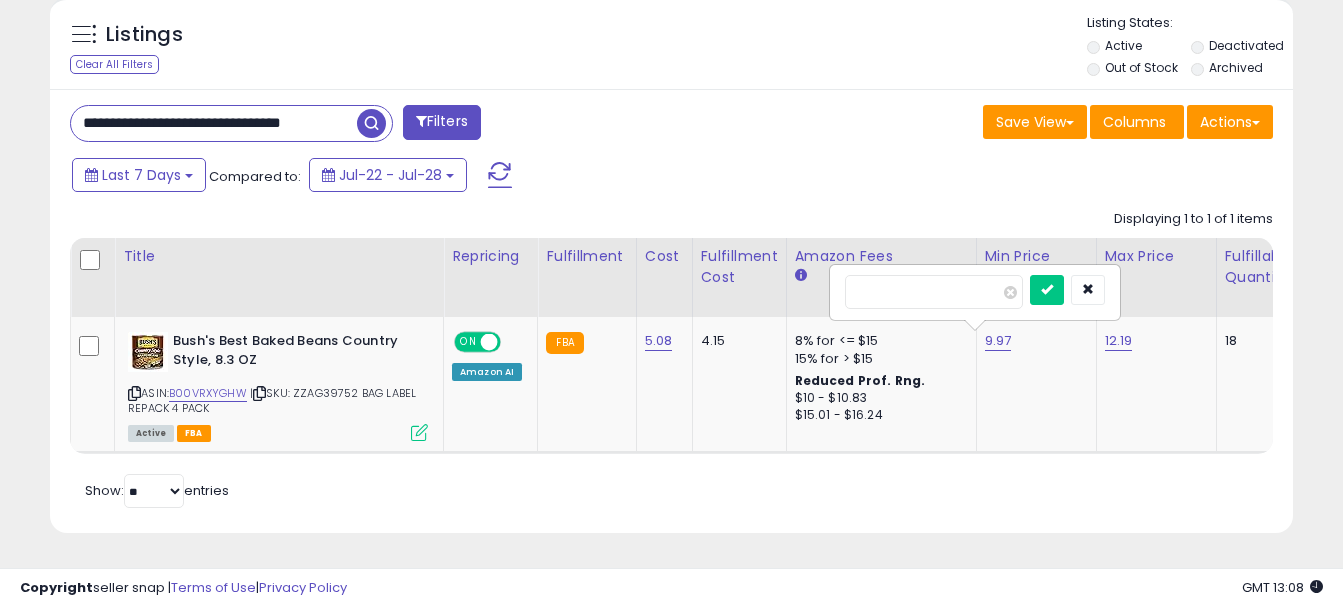 drag, startPoint x: 923, startPoint y: 277, endPoint x: 793, endPoint y: 265, distance: 130.55267 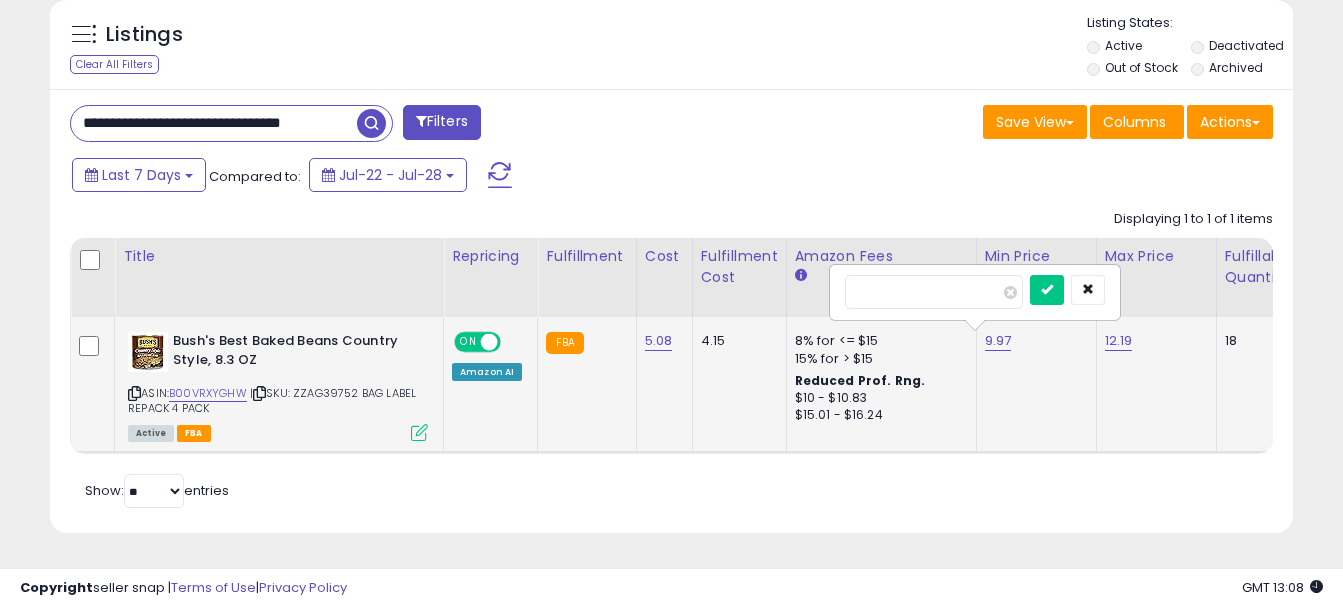 type on "*****" 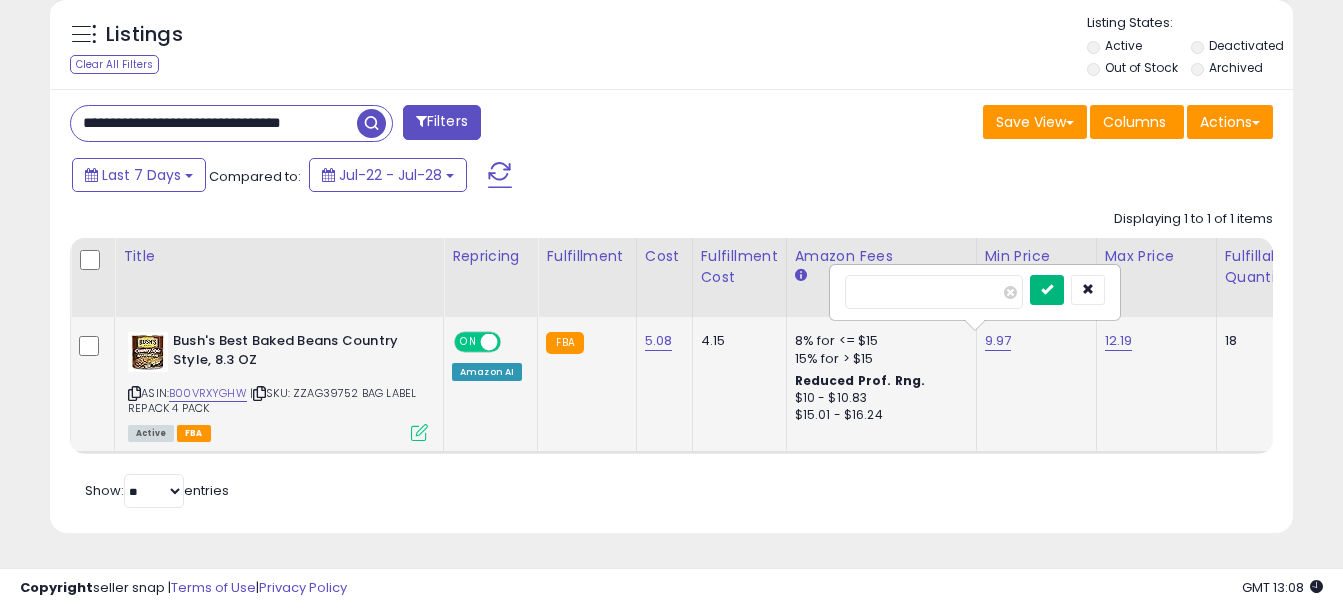 click at bounding box center [1047, 290] 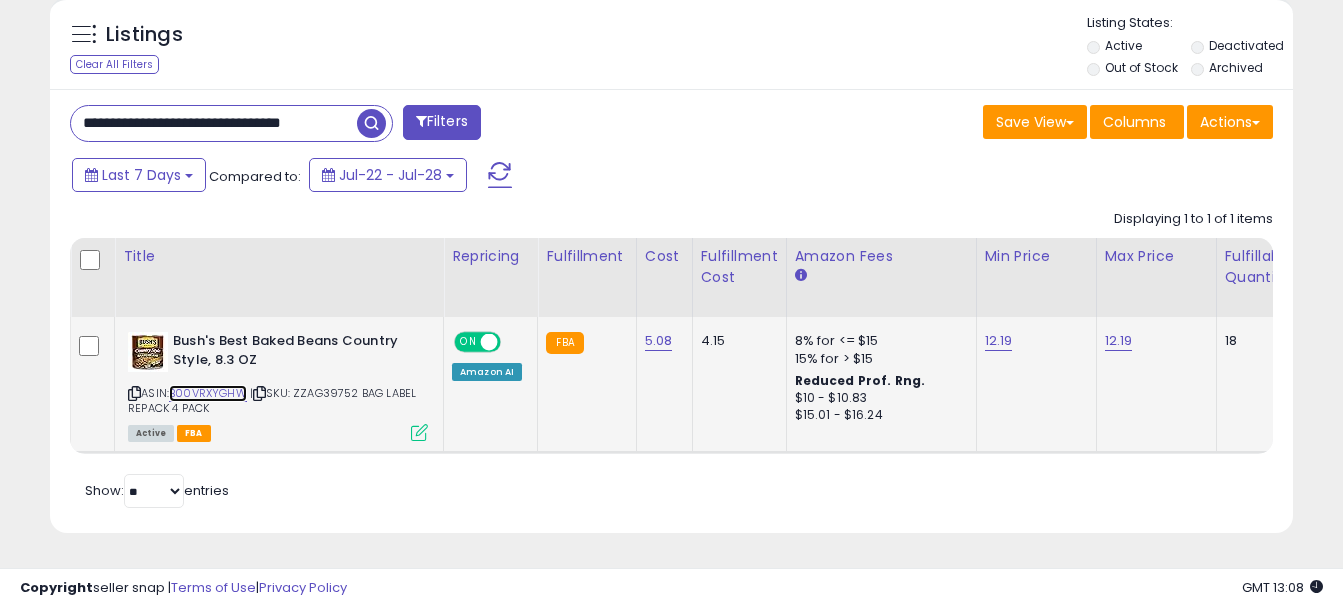 click on "B00VRXYGHW" at bounding box center (208, 393) 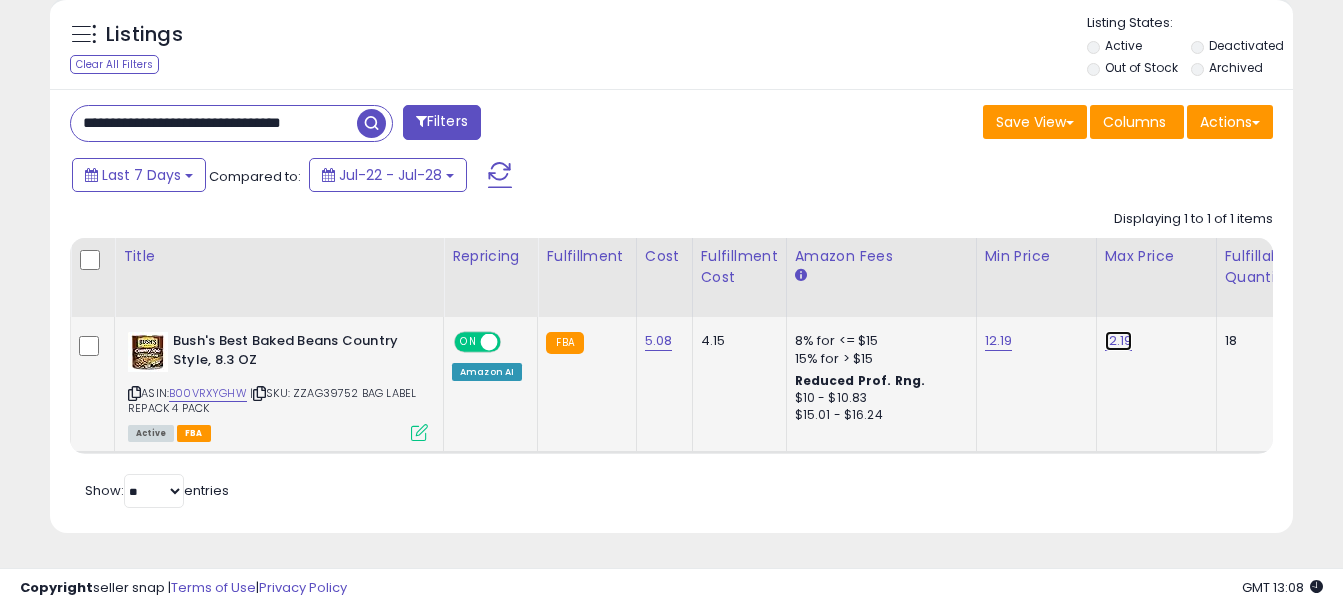 click on "12.19" at bounding box center (1119, 341) 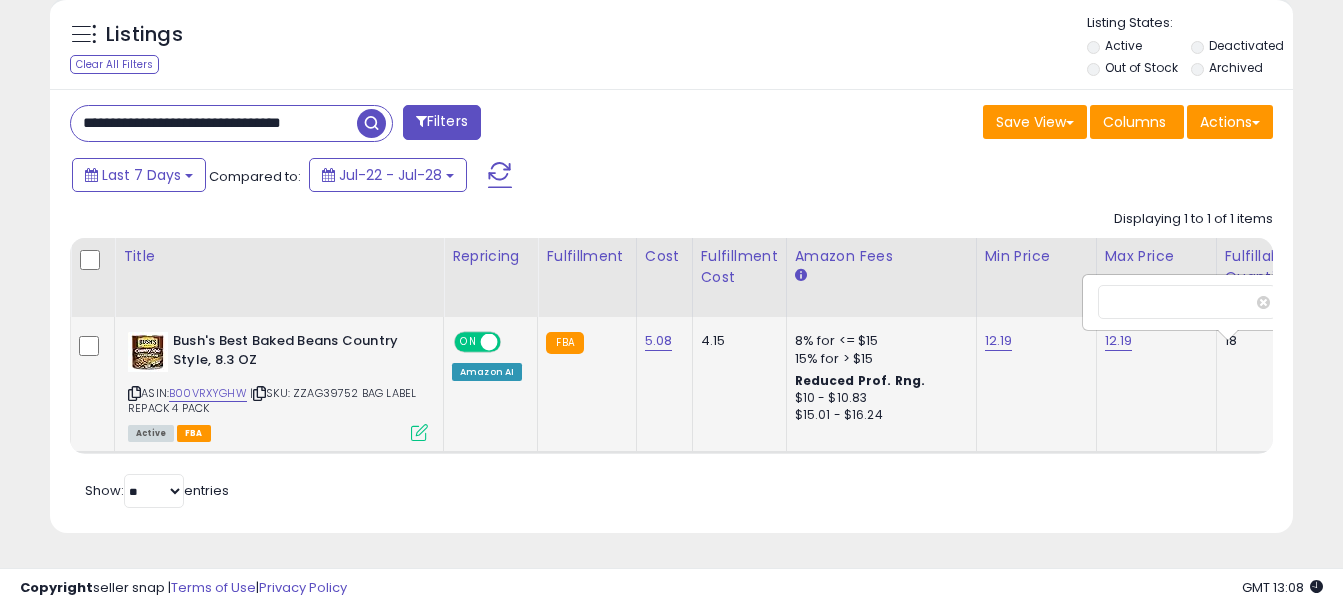 scroll, scrollTop: 0, scrollLeft: 33, axis: horizontal 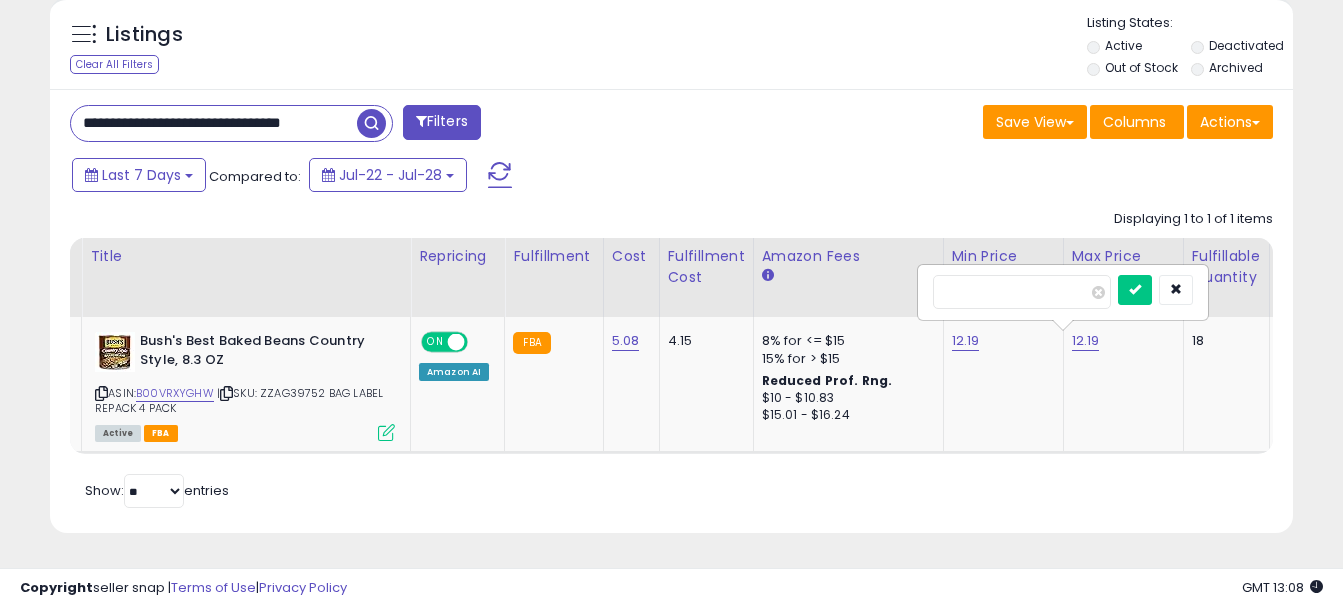 drag, startPoint x: 1006, startPoint y: 281, endPoint x: 824, endPoint y: 249, distance: 184.79178 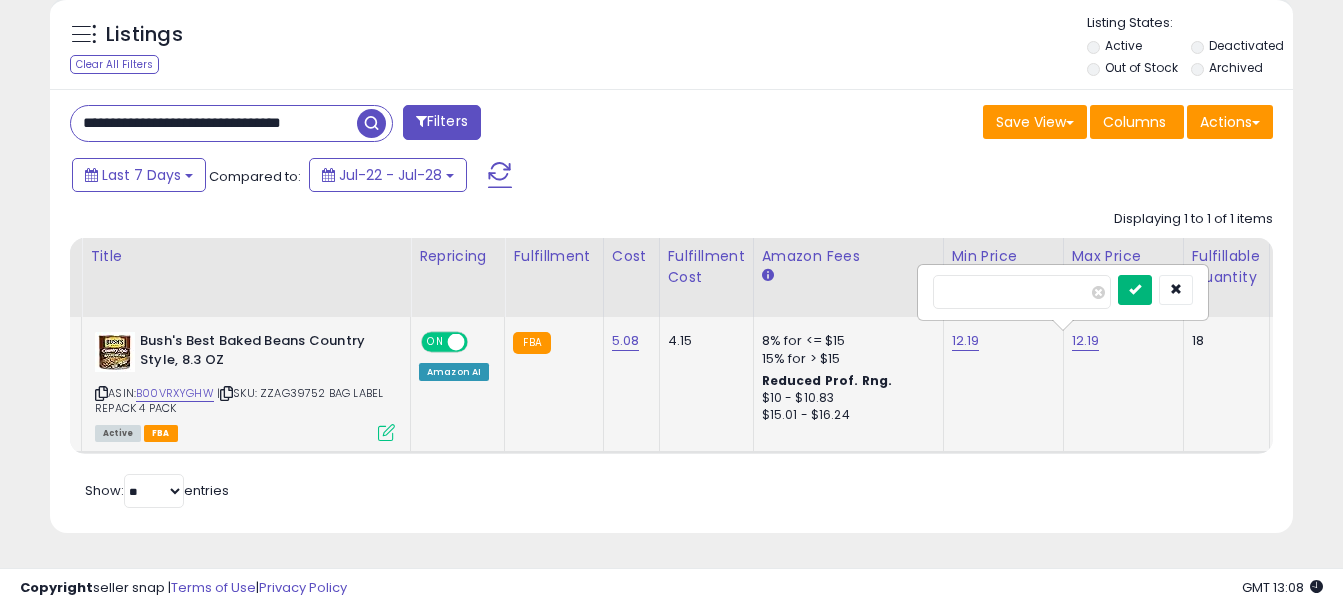type on "*****" 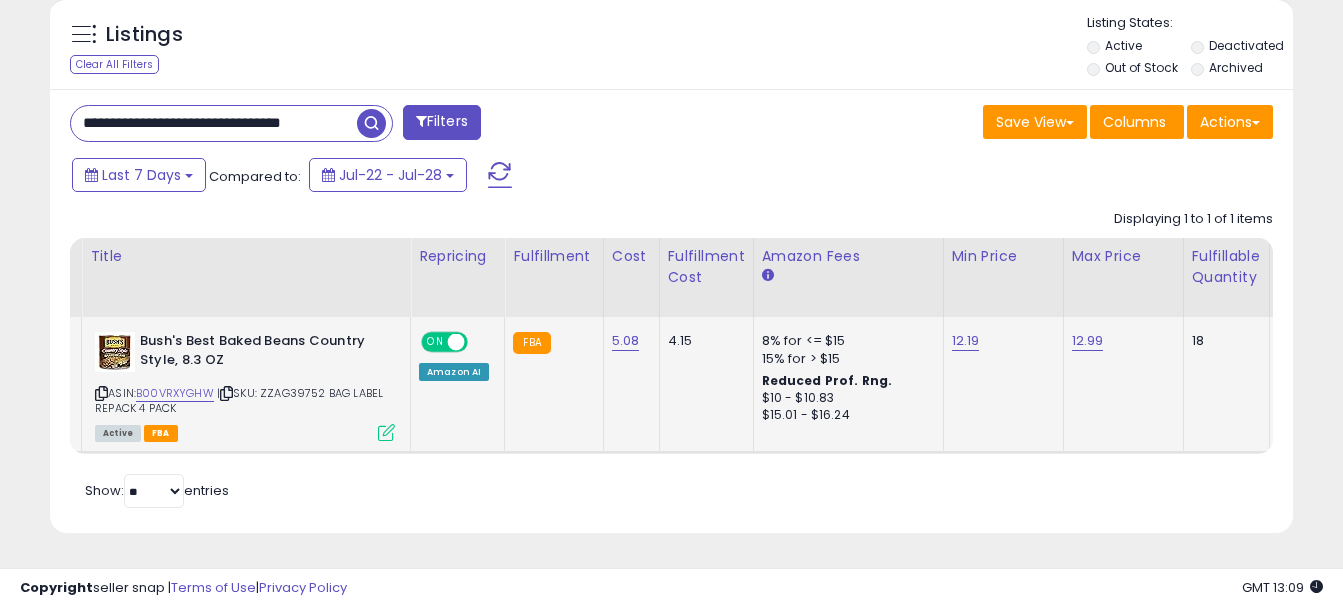 scroll, scrollTop: 0, scrollLeft: 25, axis: horizontal 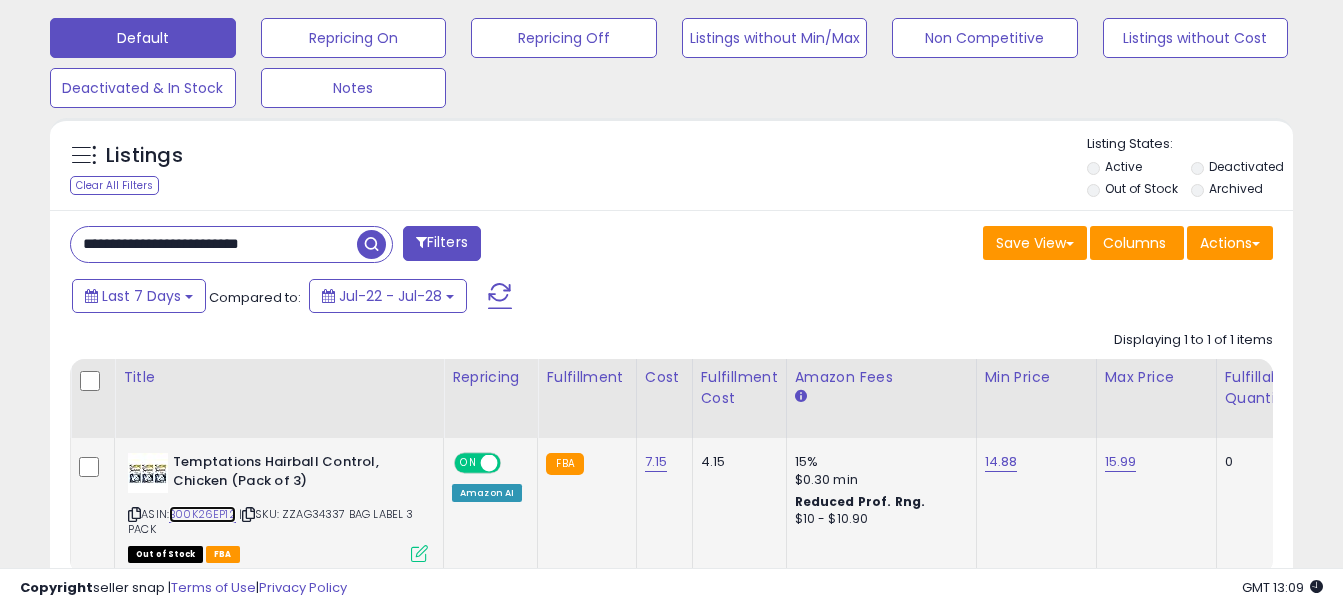 click on "B00K26EP12" at bounding box center (202, 514) 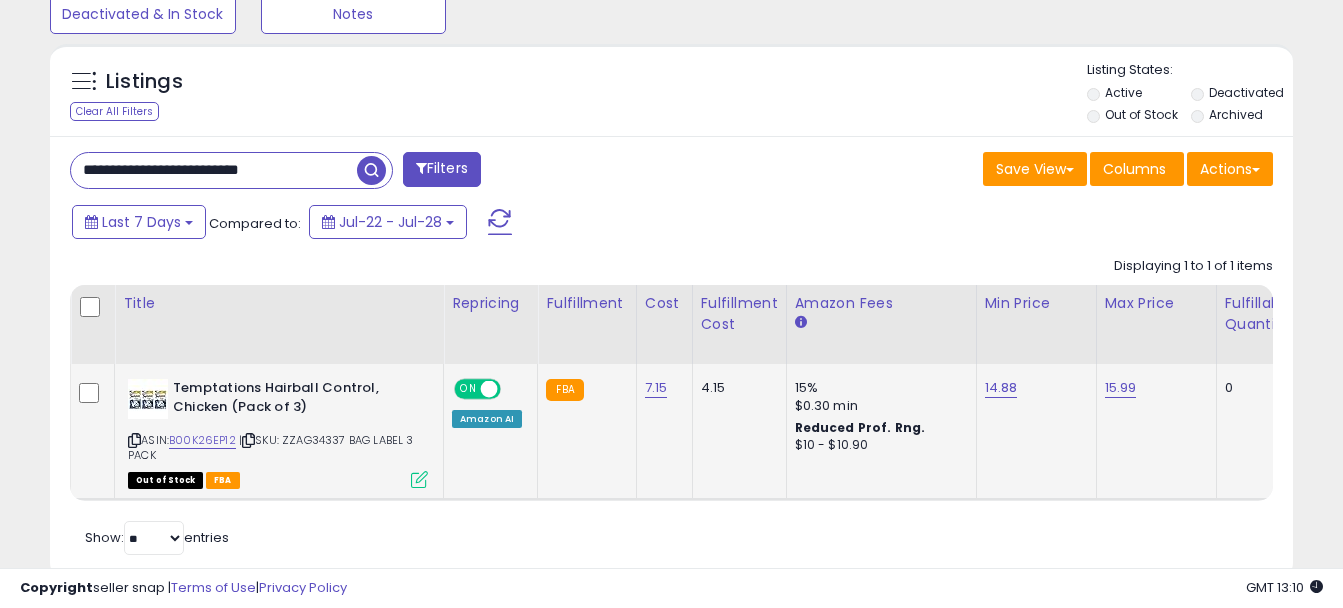 drag, startPoint x: 286, startPoint y: 440, endPoint x: 404, endPoint y: 454, distance: 118.82761 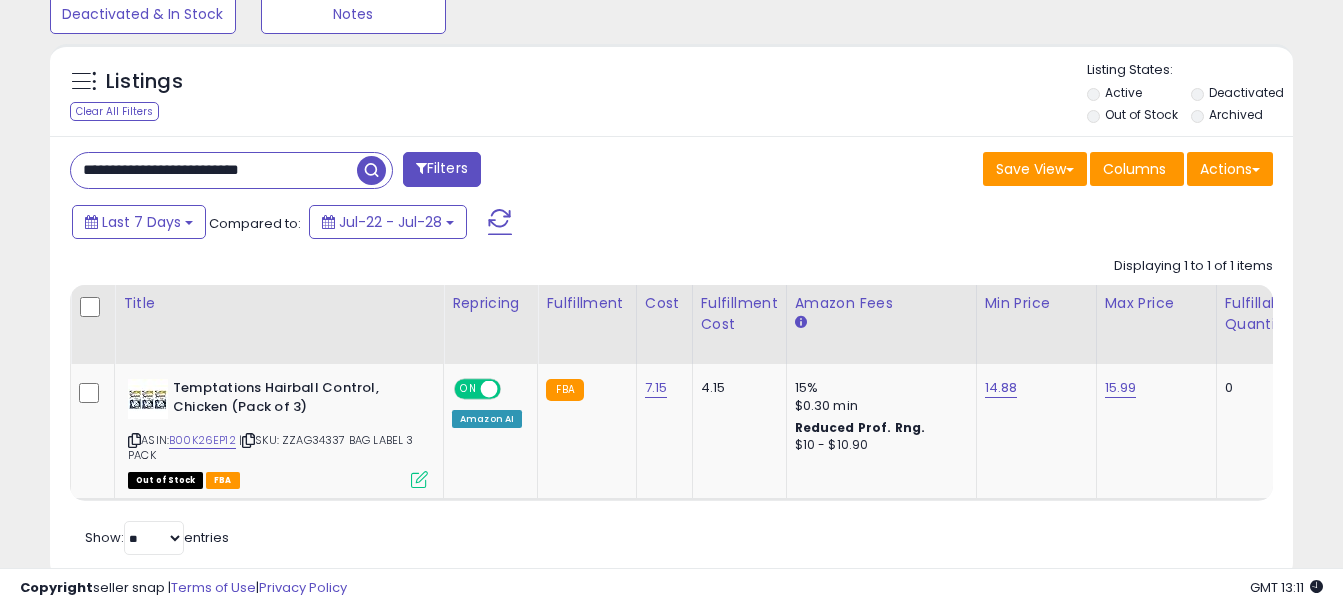 drag, startPoint x: 313, startPoint y: 171, endPoint x: -4, endPoint y: 134, distance: 319.152 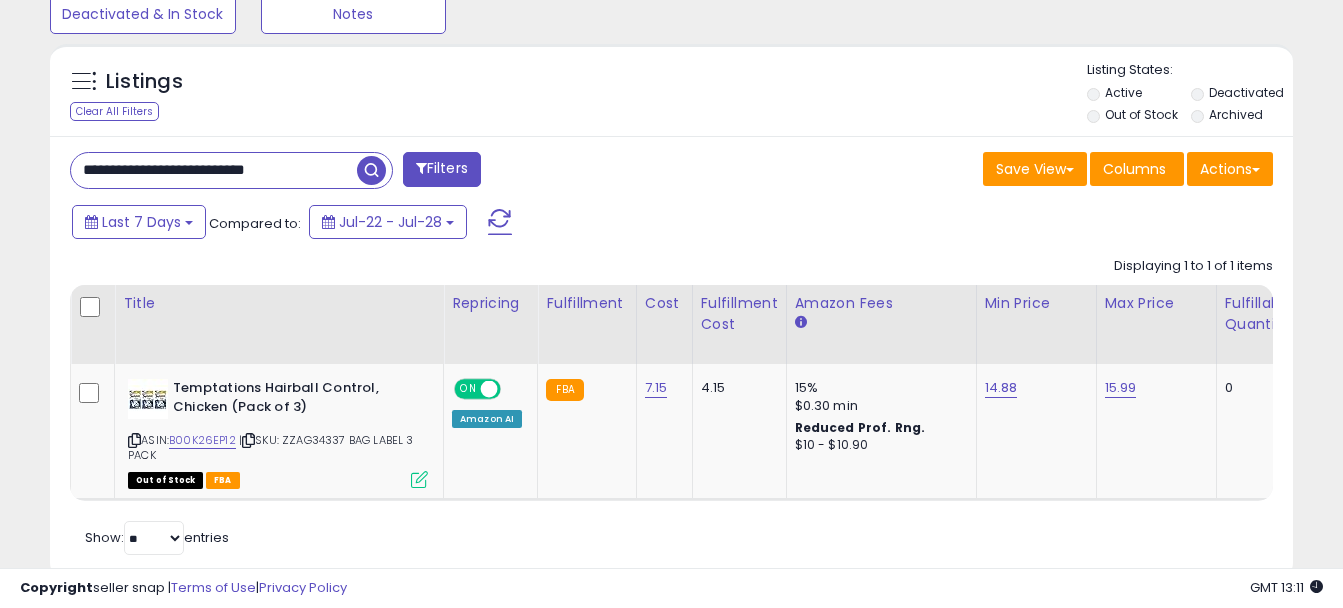 type on "**********" 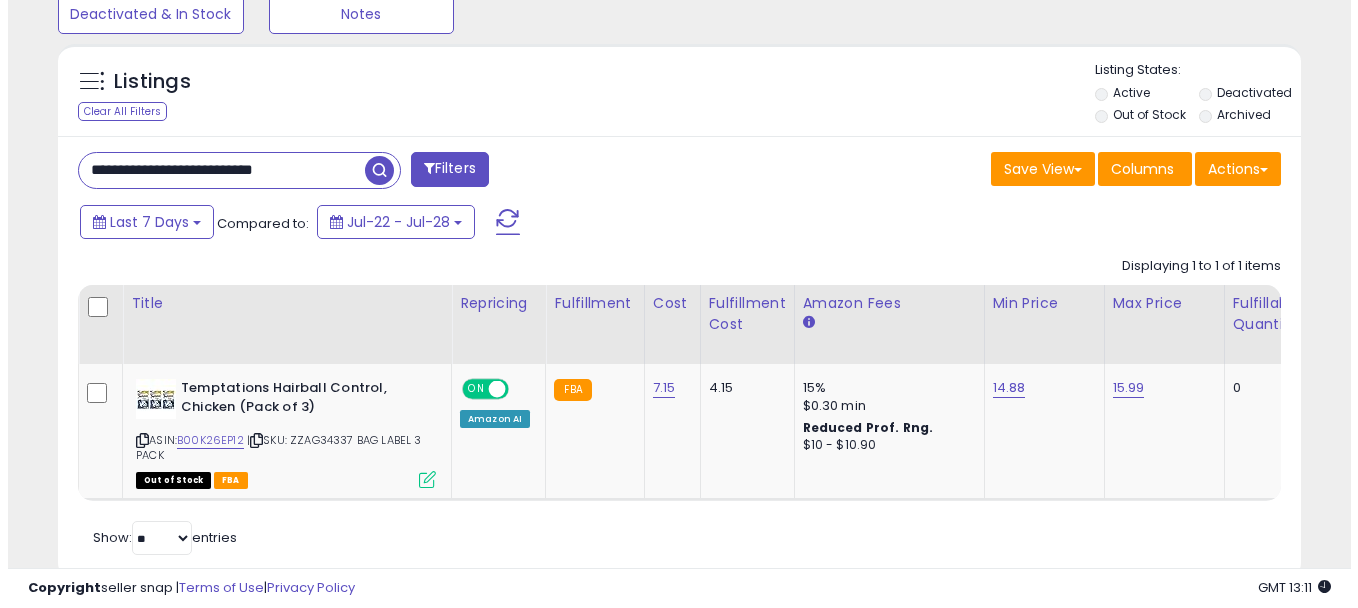 scroll, scrollTop: 612, scrollLeft: 0, axis: vertical 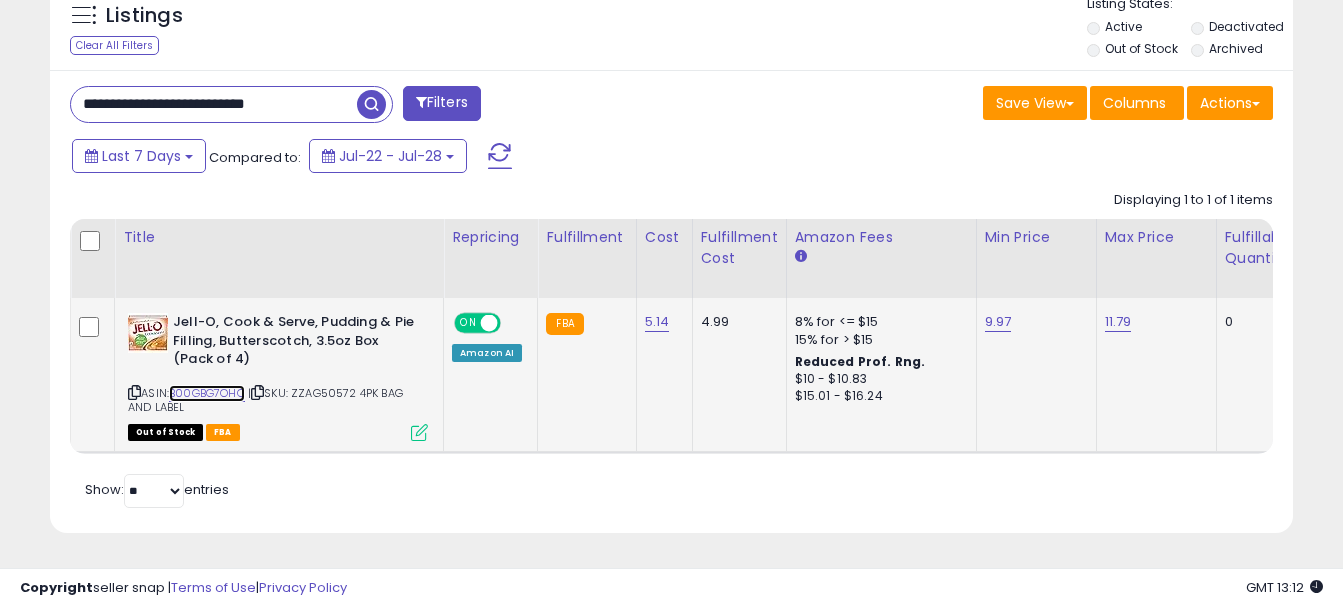 click on "B00GBG7OHO" at bounding box center [207, 393] 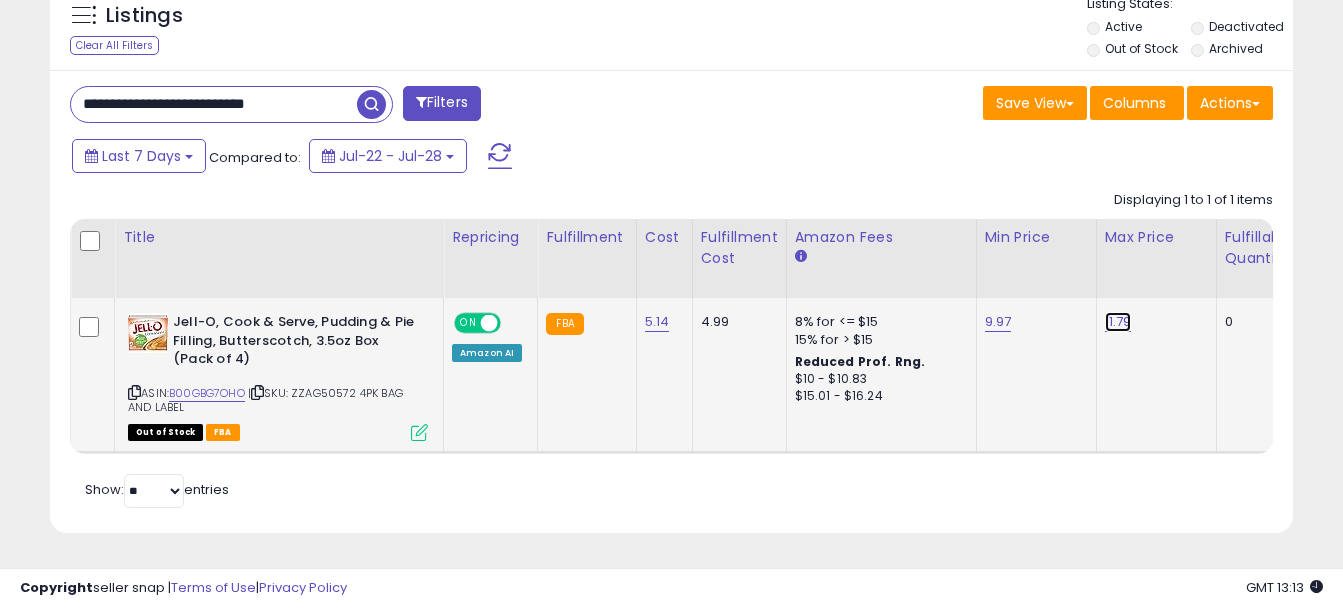 click on "11.79" at bounding box center (1118, 322) 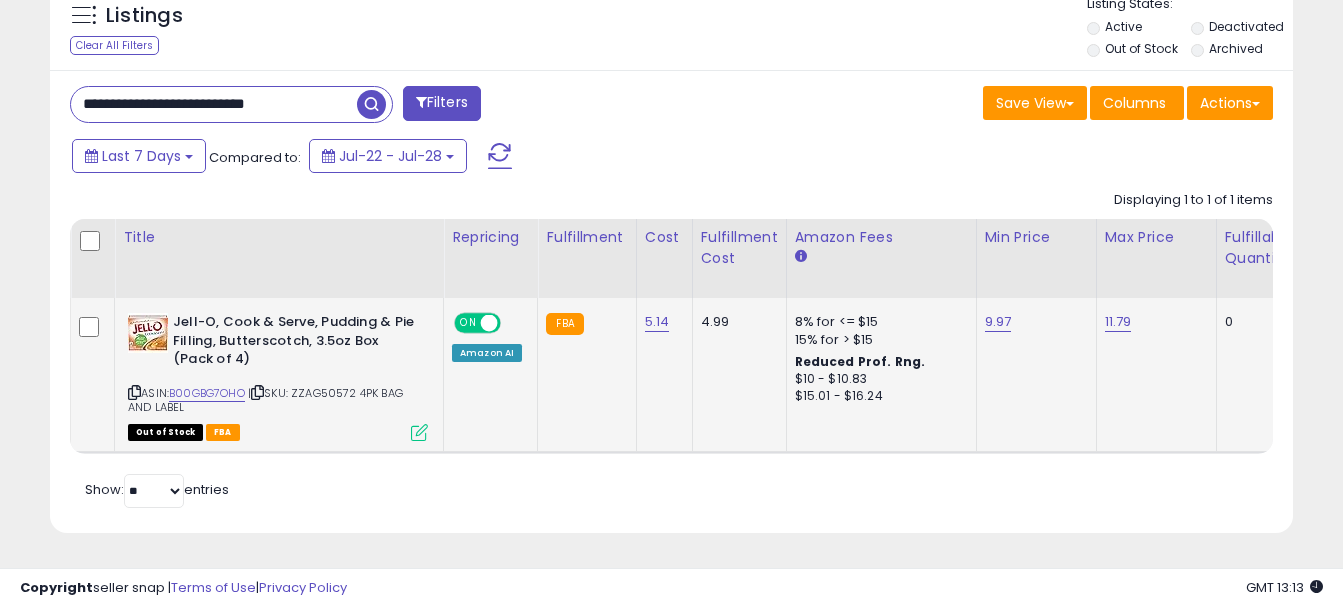 scroll, scrollTop: 0, scrollLeft: 33, axis: horizontal 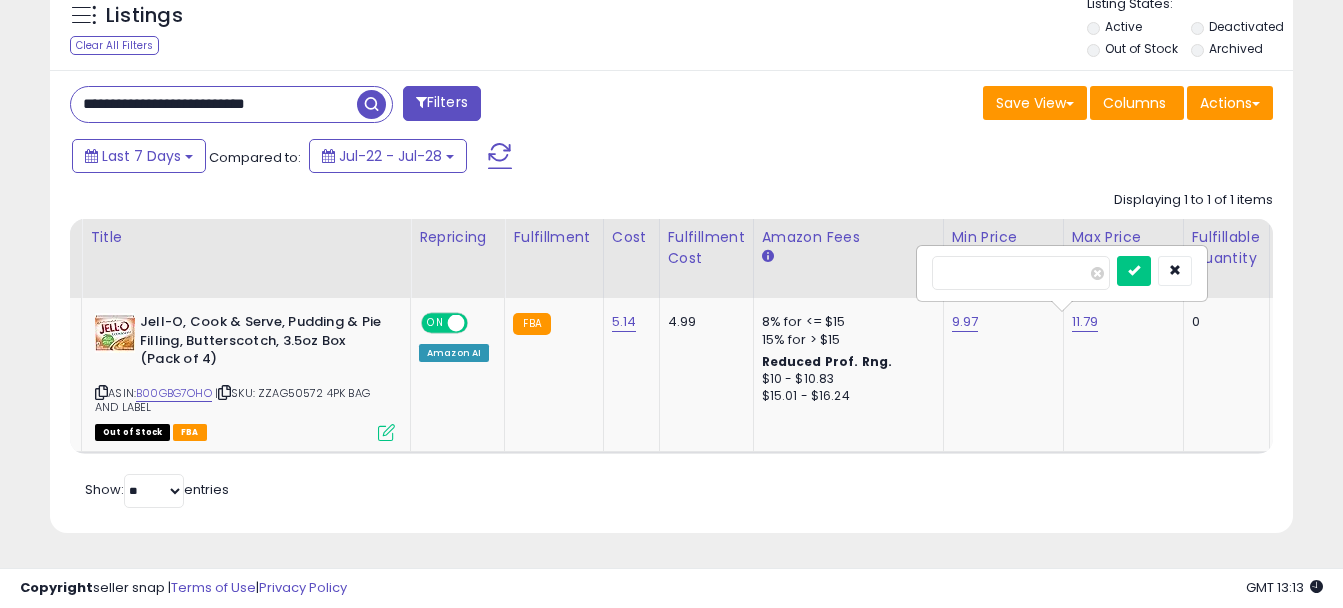 drag, startPoint x: 1018, startPoint y: 266, endPoint x: 881, endPoint y: 240, distance: 139.44533 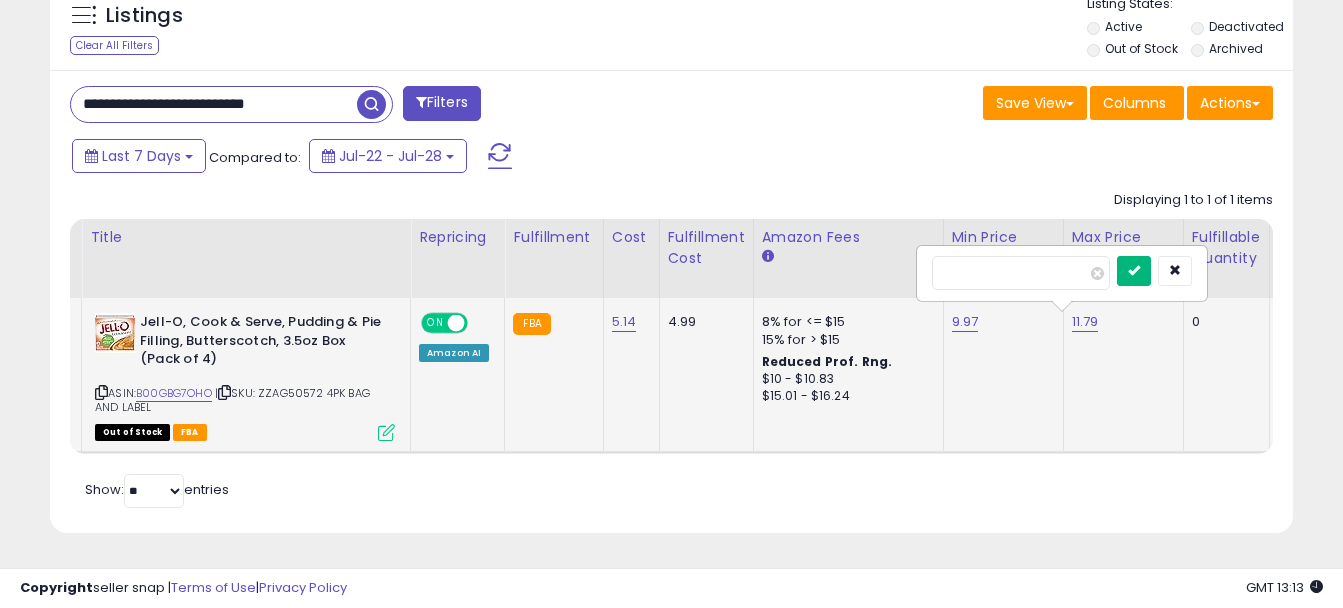 type on "*****" 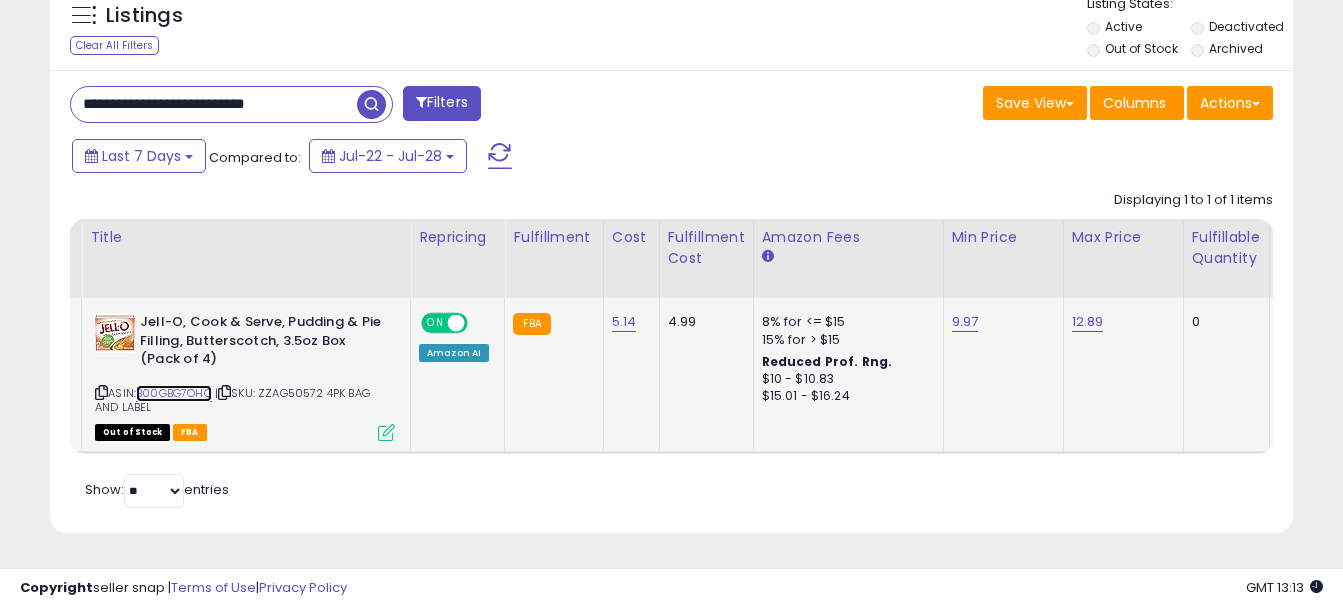click on "B00GBG7OHO" at bounding box center [174, 393] 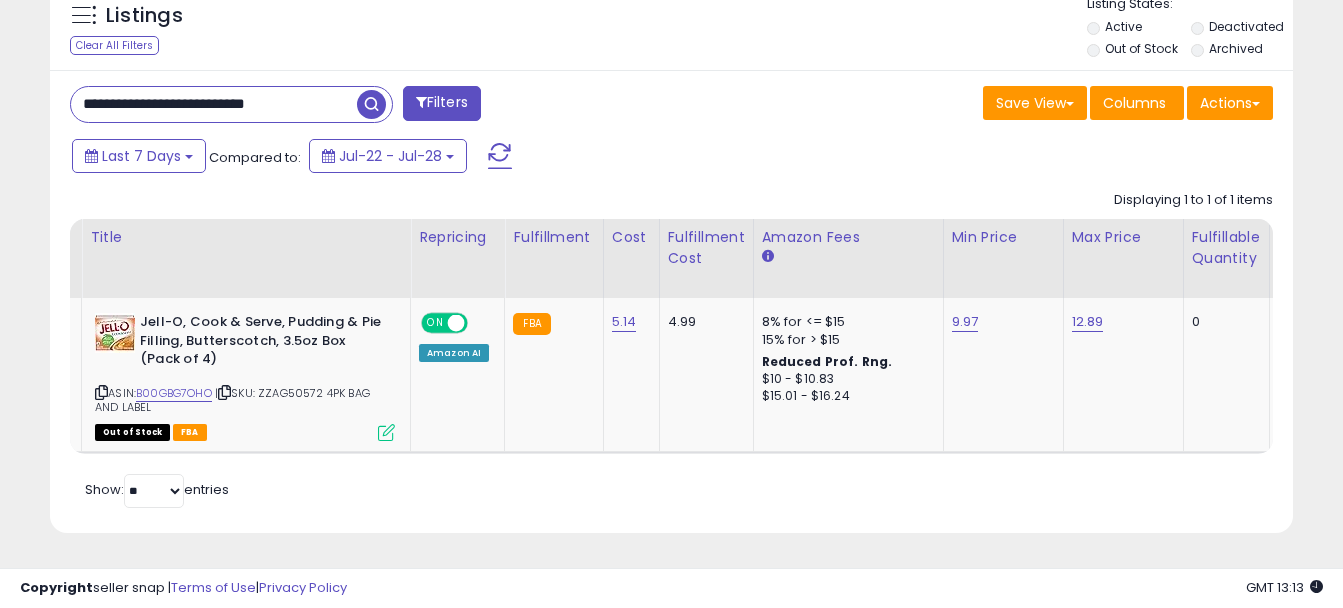 drag, startPoint x: 324, startPoint y: 91, endPoint x: -4, endPoint y: 51, distance: 330.43002 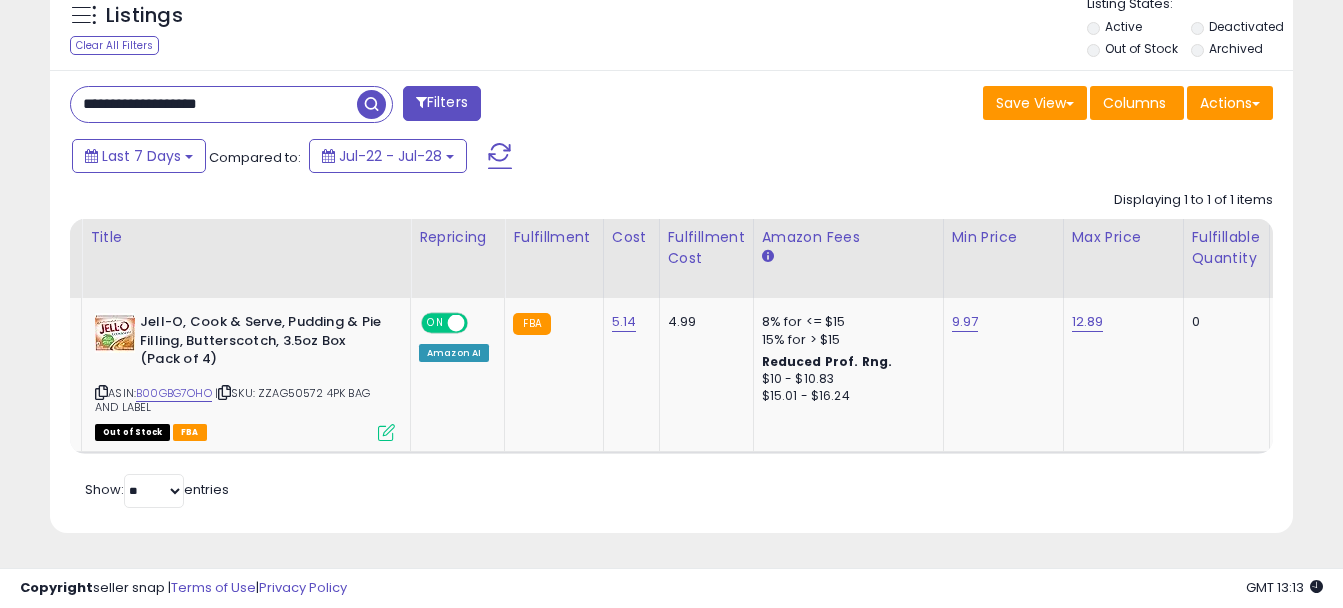 type on "**********" 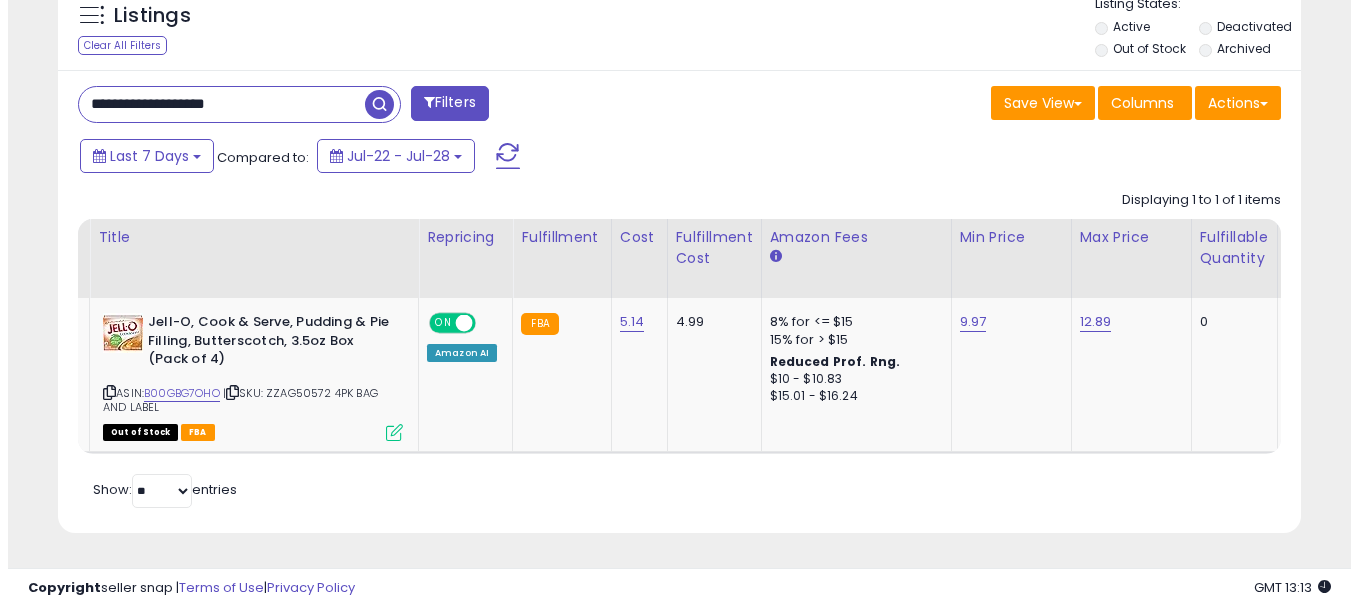 scroll, scrollTop: 612, scrollLeft: 0, axis: vertical 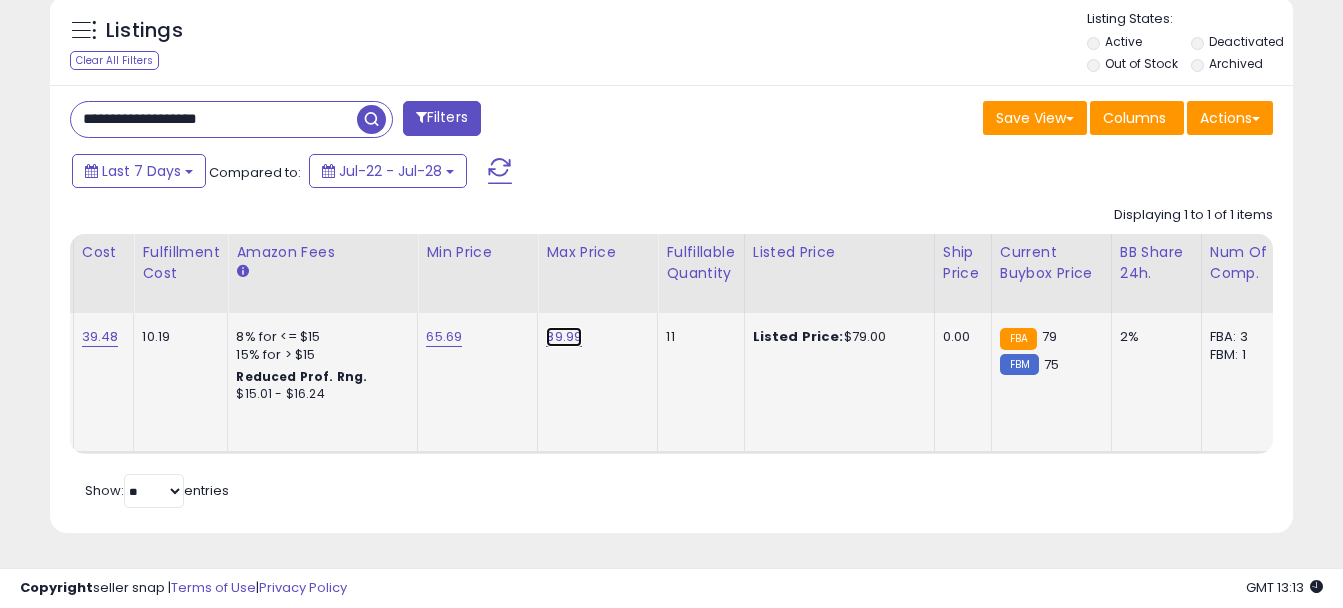click on "89.99" at bounding box center [564, 337] 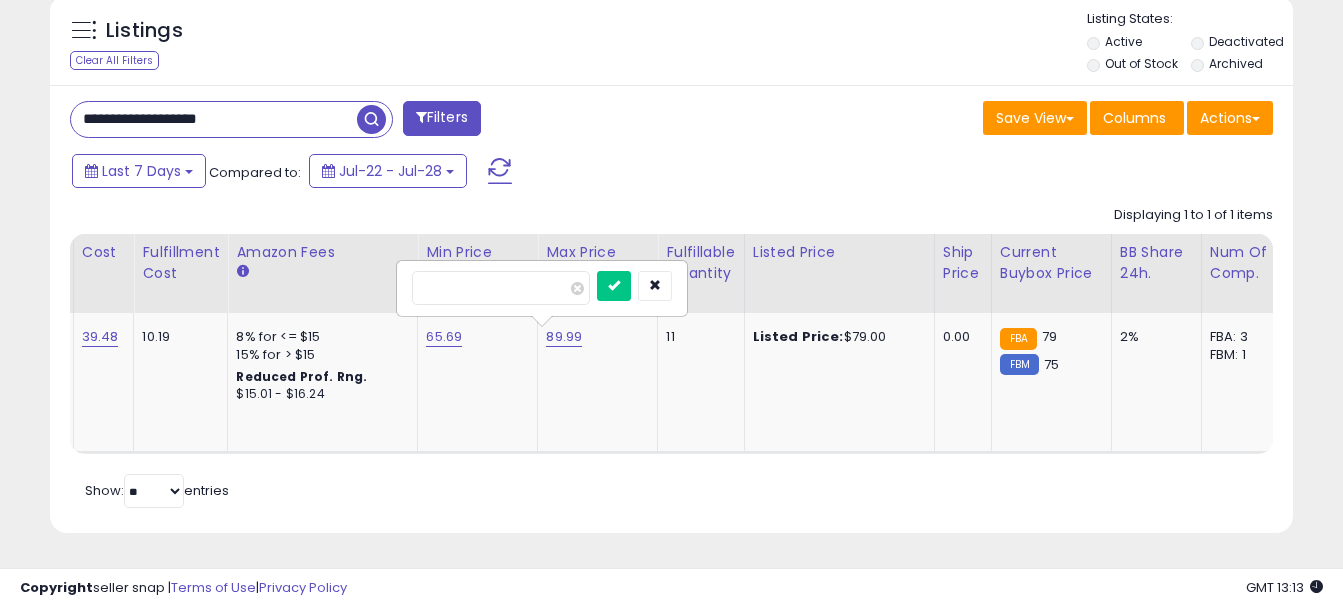 drag, startPoint x: 478, startPoint y: 284, endPoint x: 368, endPoint y: 248, distance: 115.74109 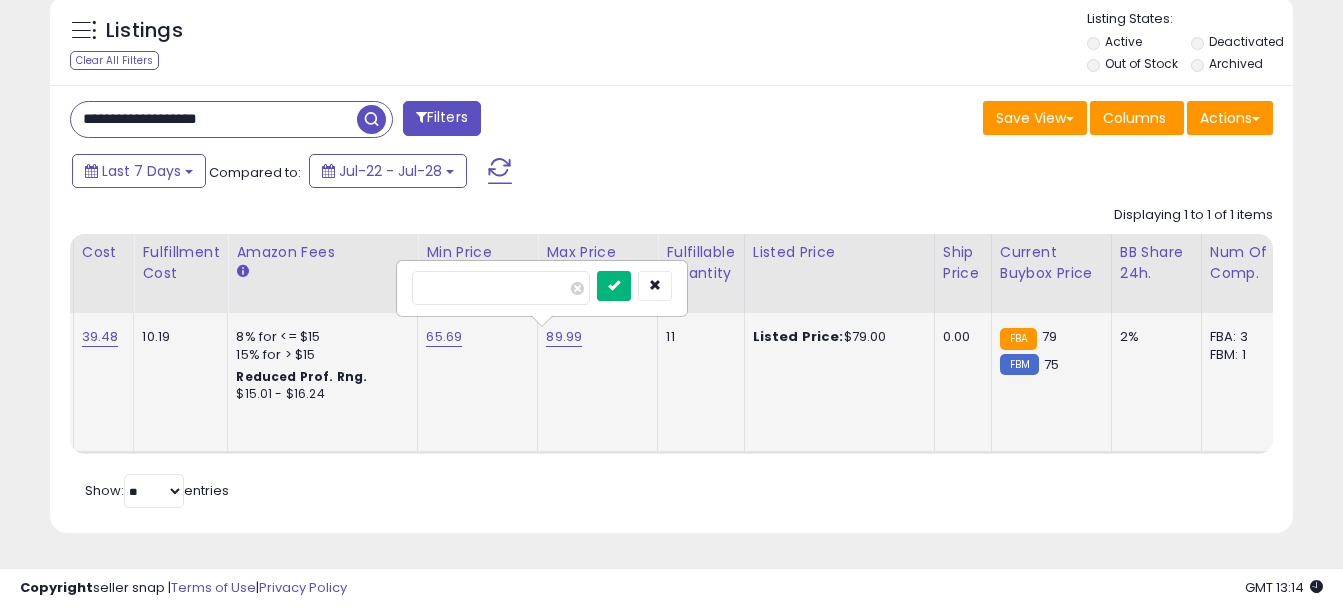 type on "*****" 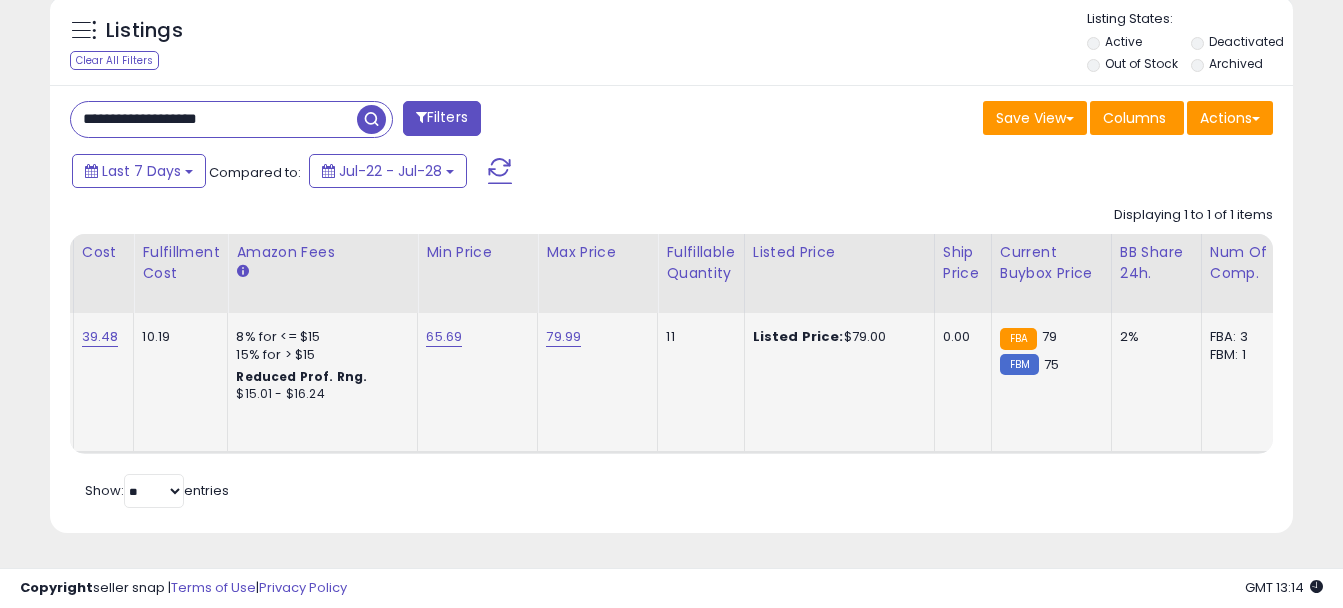 drag, startPoint x: 250, startPoint y: 106, endPoint x: -4, endPoint y: 95, distance: 254.23808 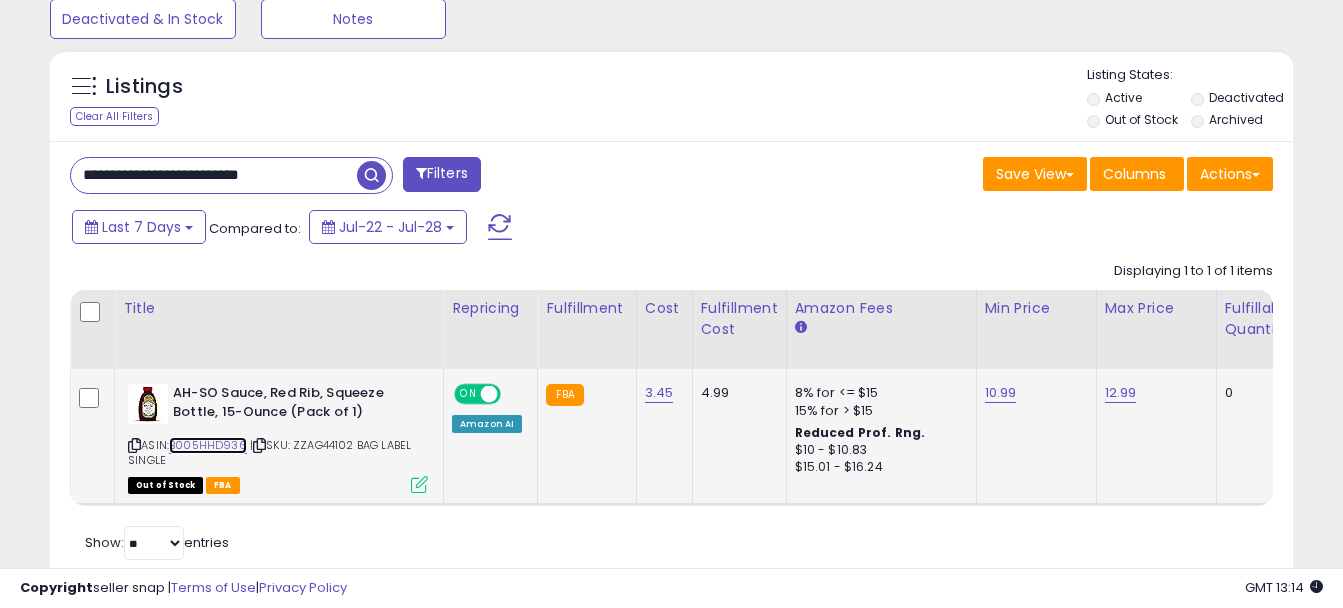 click on "B005HHD936" at bounding box center (208, 445) 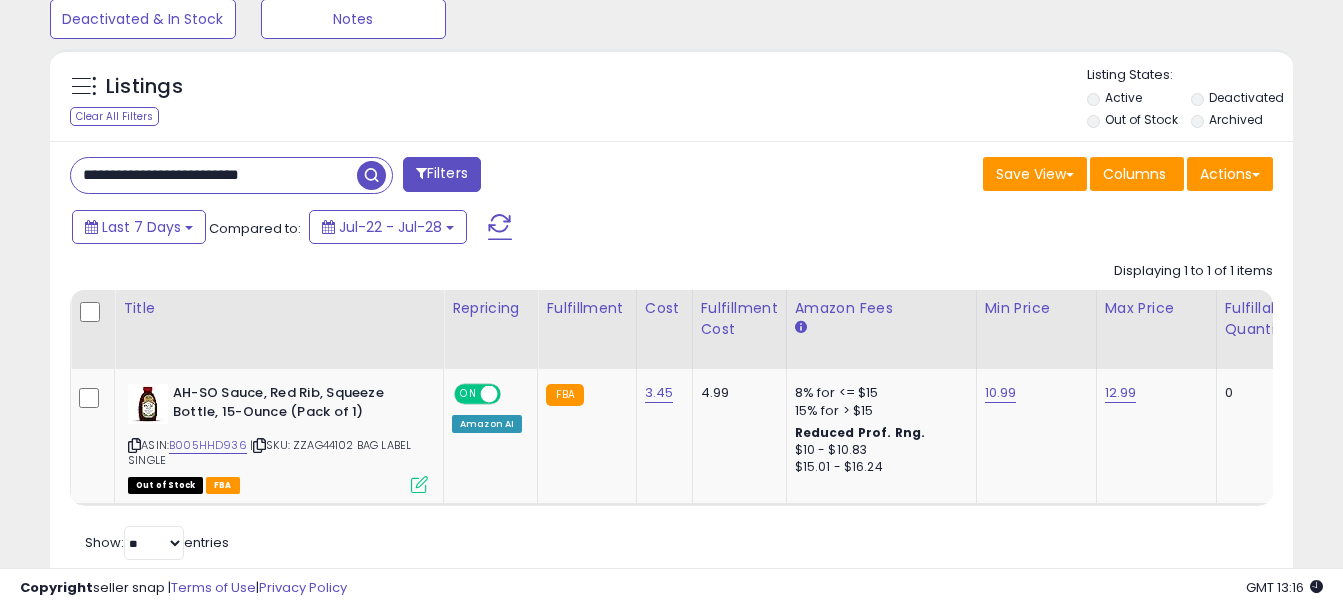 drag, startPoint x: 305, startPoint y: 172, endPoint x: 62, endPoint y: 178, distance: 243.07407 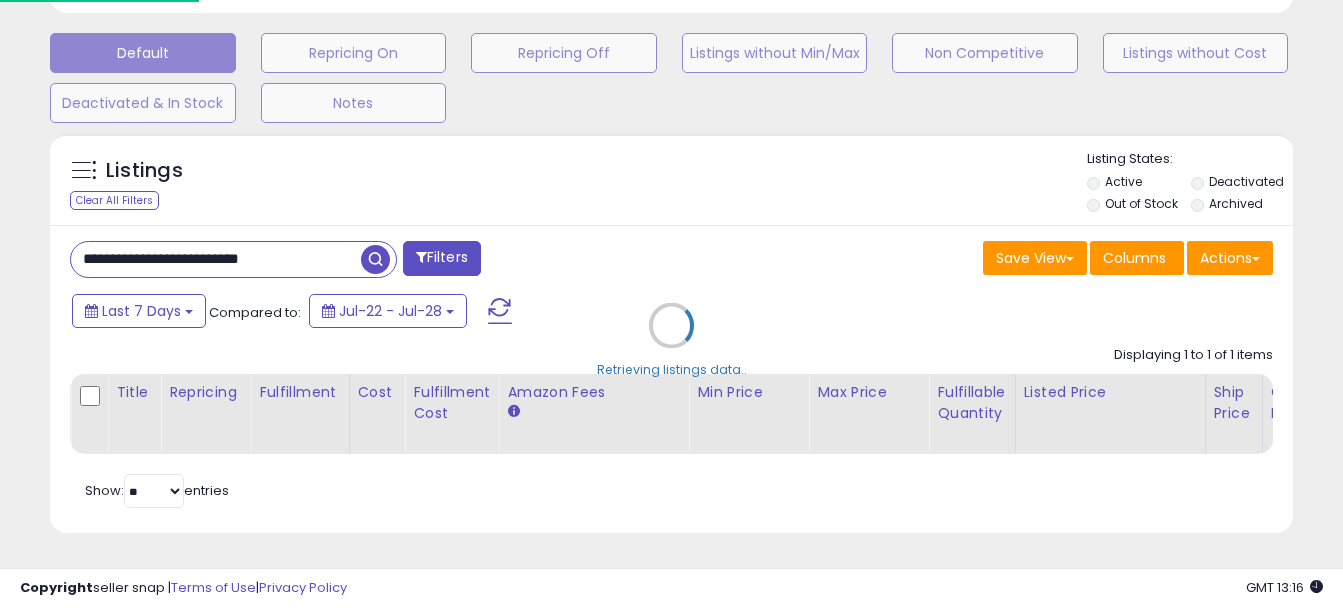scroll, scrollTop: 999590, scrollLeft: 999272, axis: both 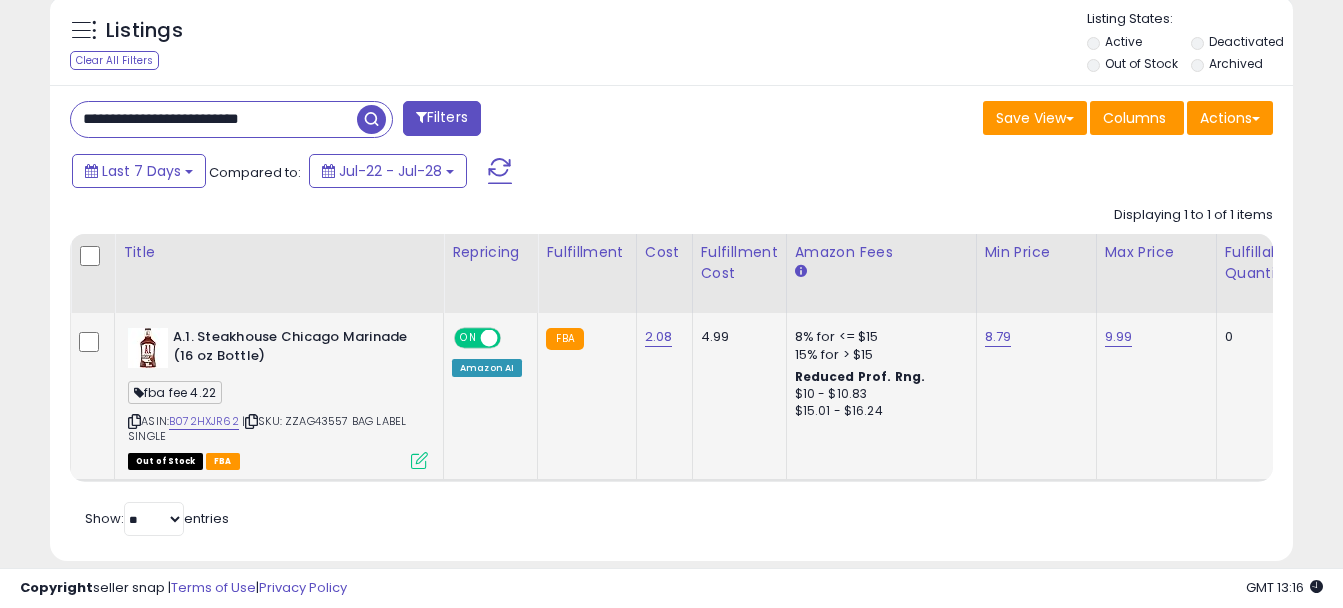drag, startPoint x: 291, startPoint y: 422, endPoint x: 413, endPoint y: 437, distance: 122.91867 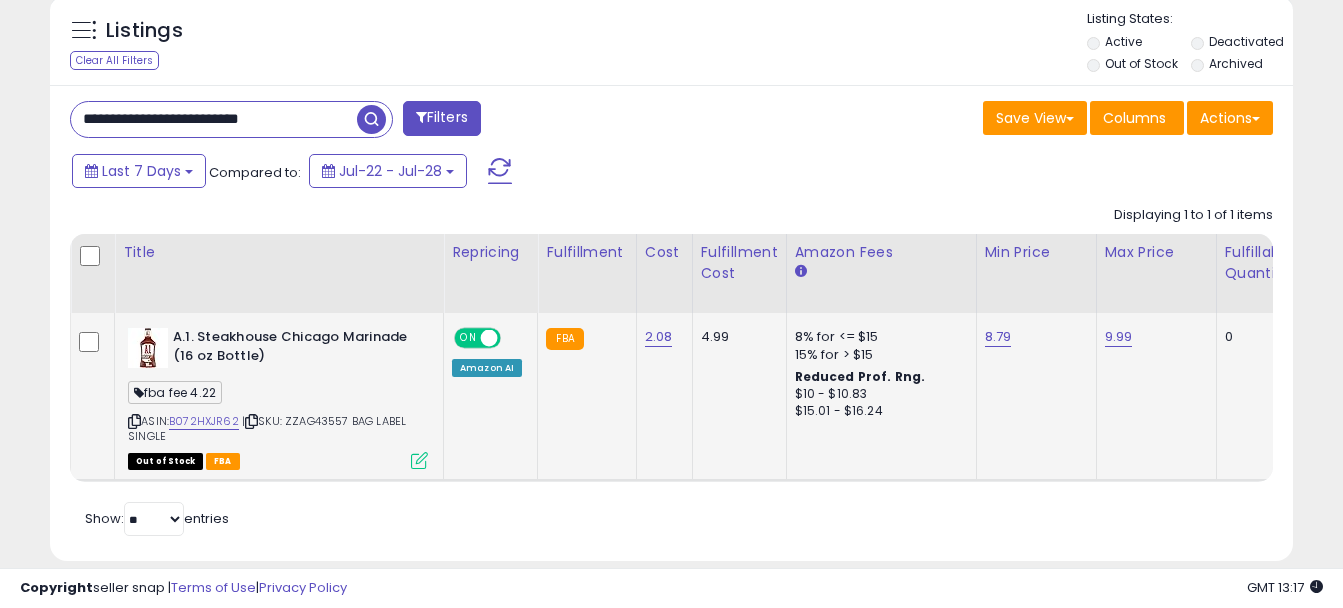 click at bounding box center (419, 460) 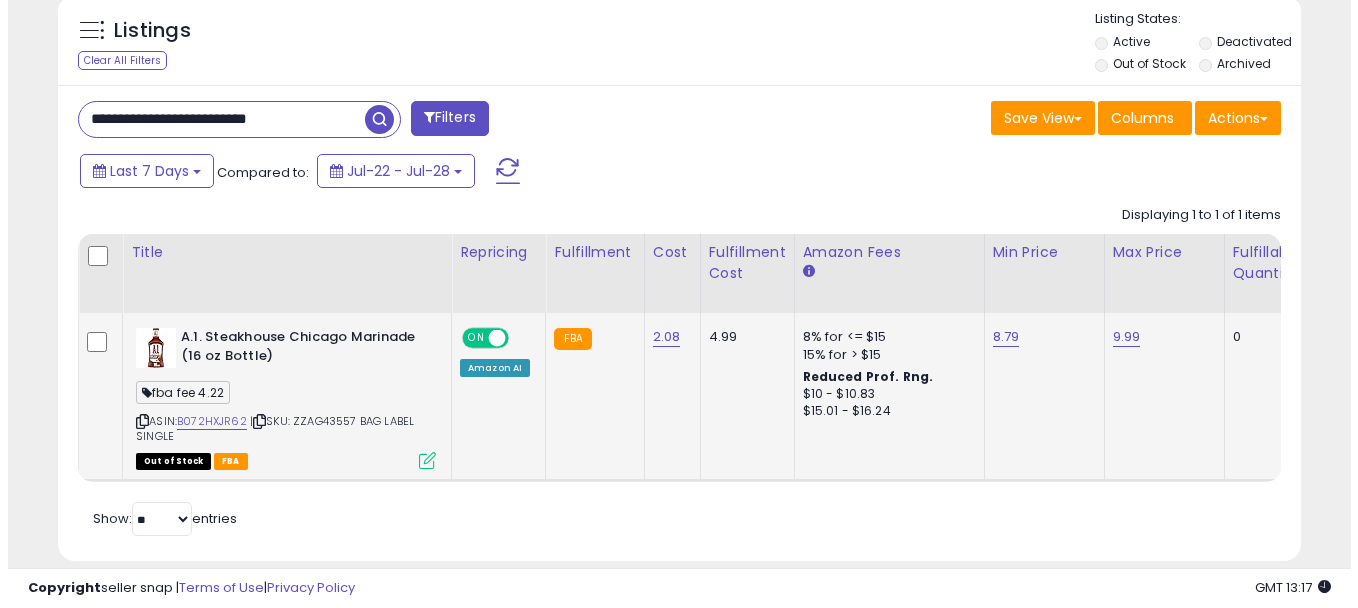scroll, scrollTop: 999590, scrollLeft: 999272, axis: both 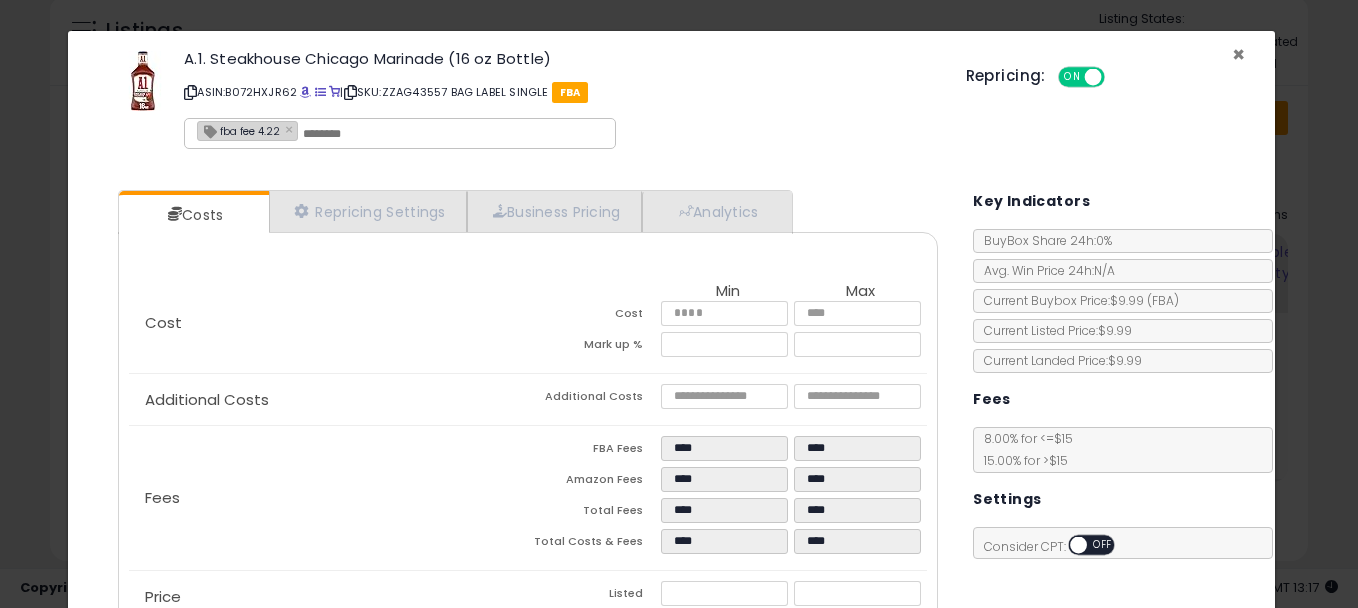 click on "×" at bounding box center [1238, 54] 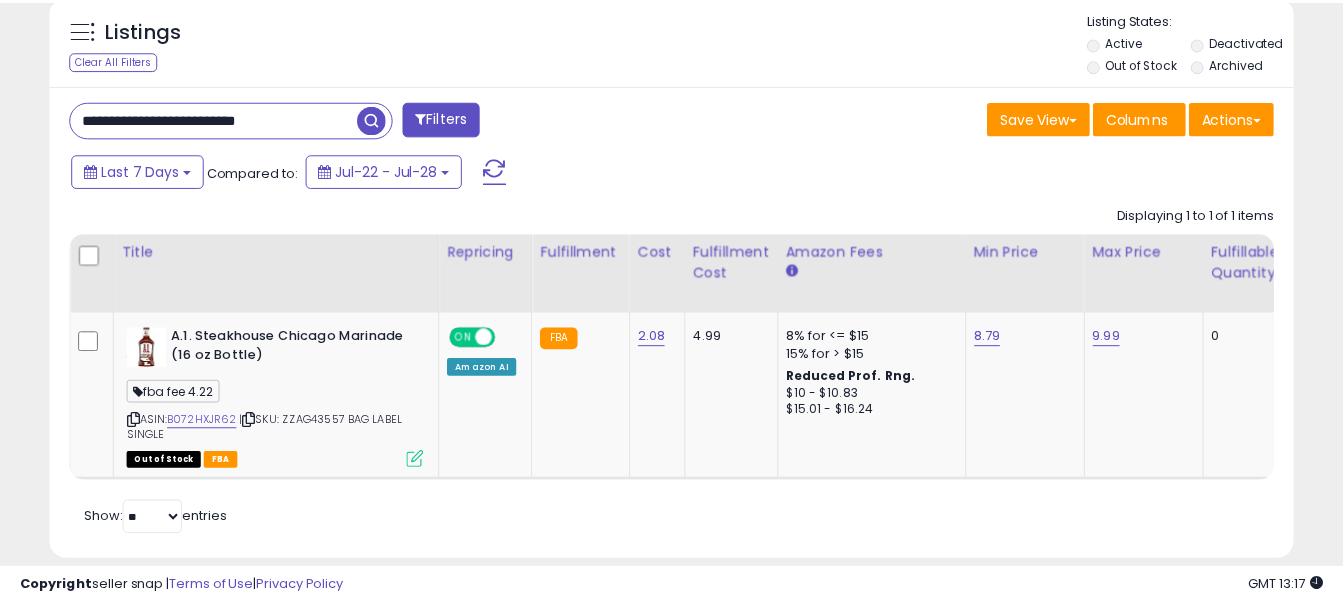 scroll, scrollTop: 410, scrollLeft: 720, axis: both 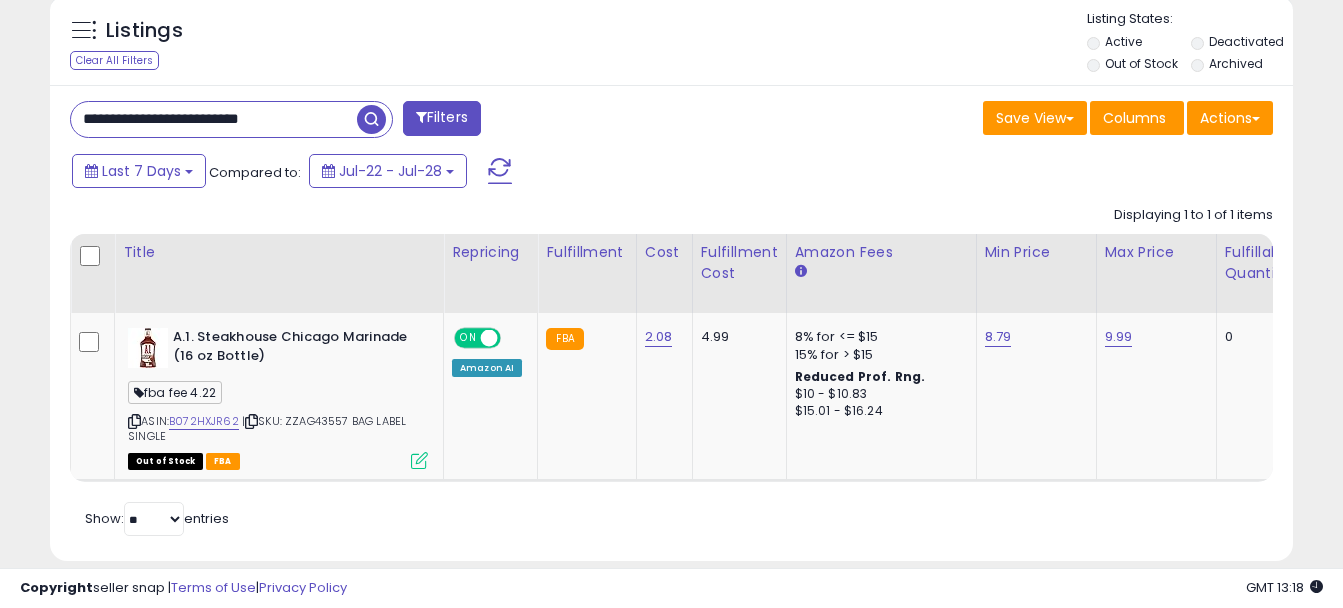 drag, startPoint x: 308, startPoint y: 121, endPoint x: 0, endPoint y: 101, distance: 308.64868 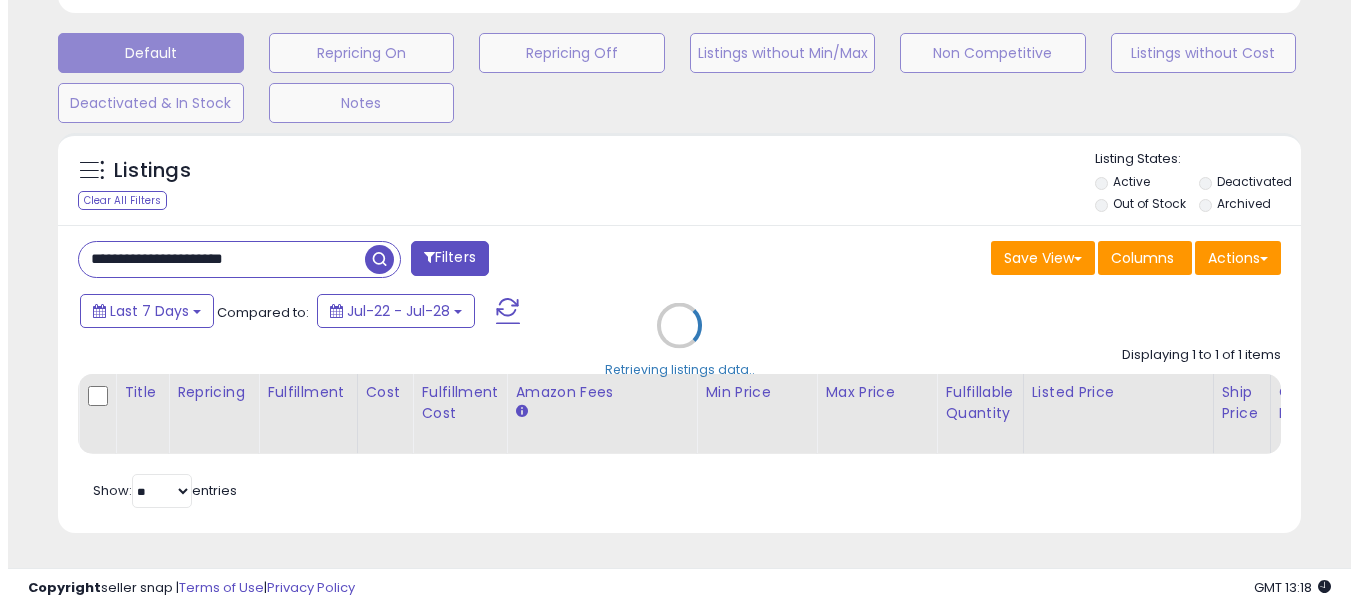 scroll, scrollTop: 612, scrollLeft: 0, axis: vertical 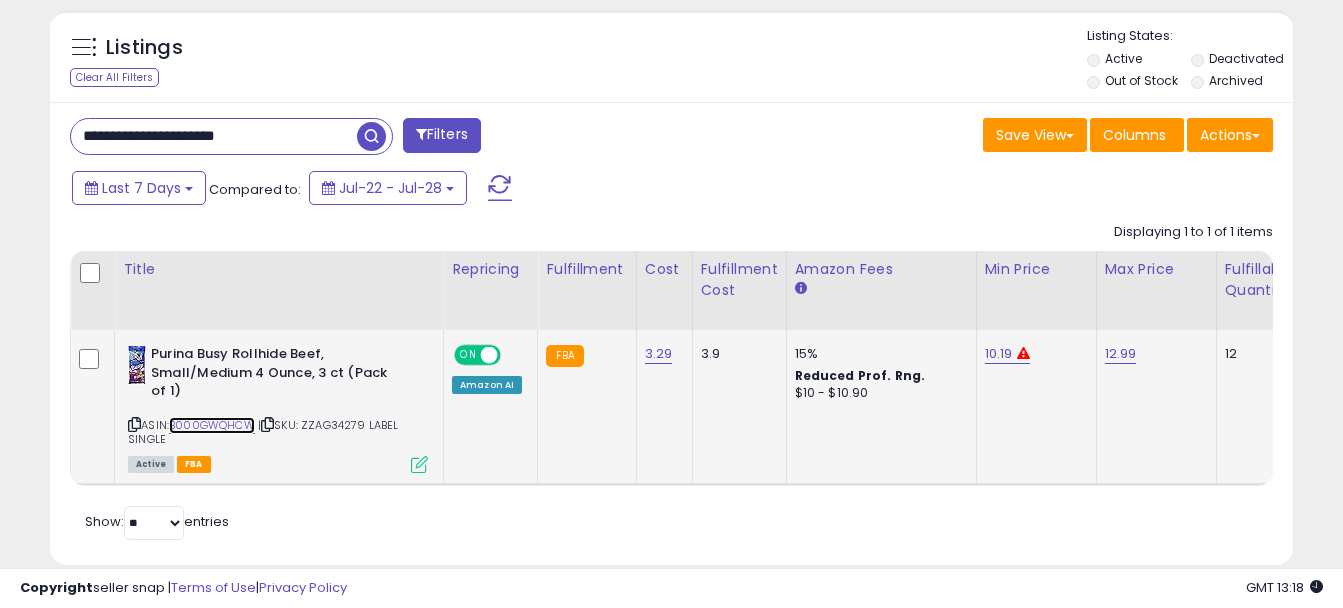 click on "B000GWQHCW" at bounding box center (212, 425) 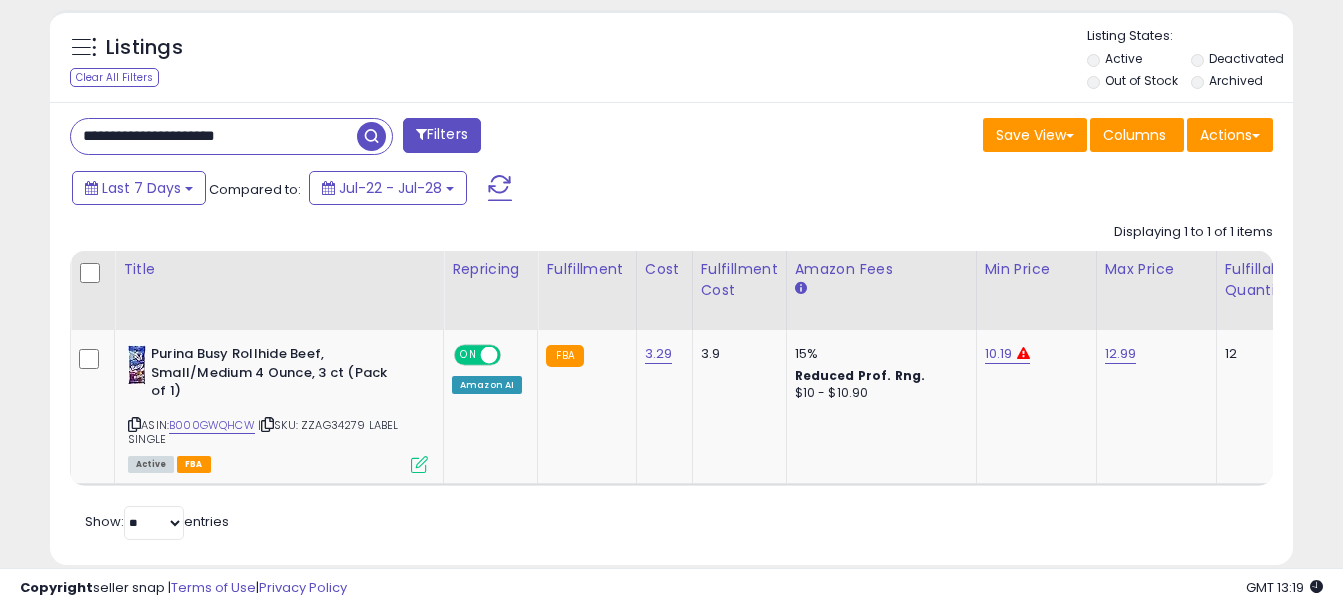 drag, startPoint x: 270, startPoint y: 133, endPoint x: 0, endPoint y: 112, distance: 270.81543 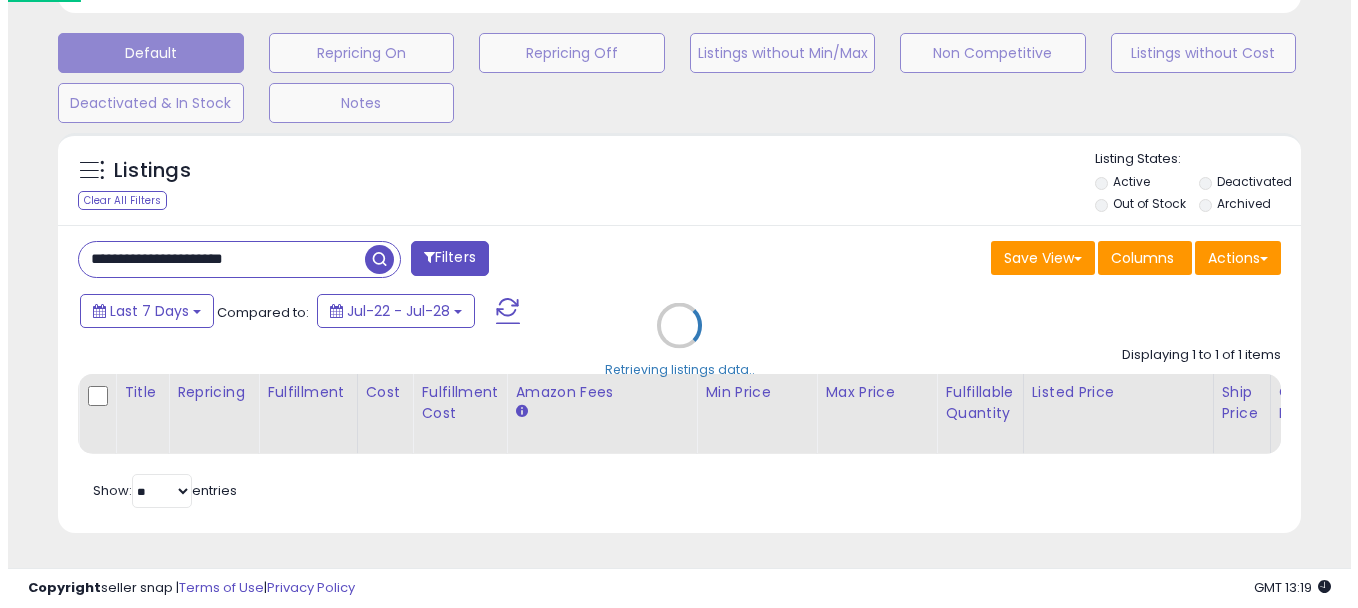 scroll, scrollTop: 612, scrollLeft: 0, axis: vertical 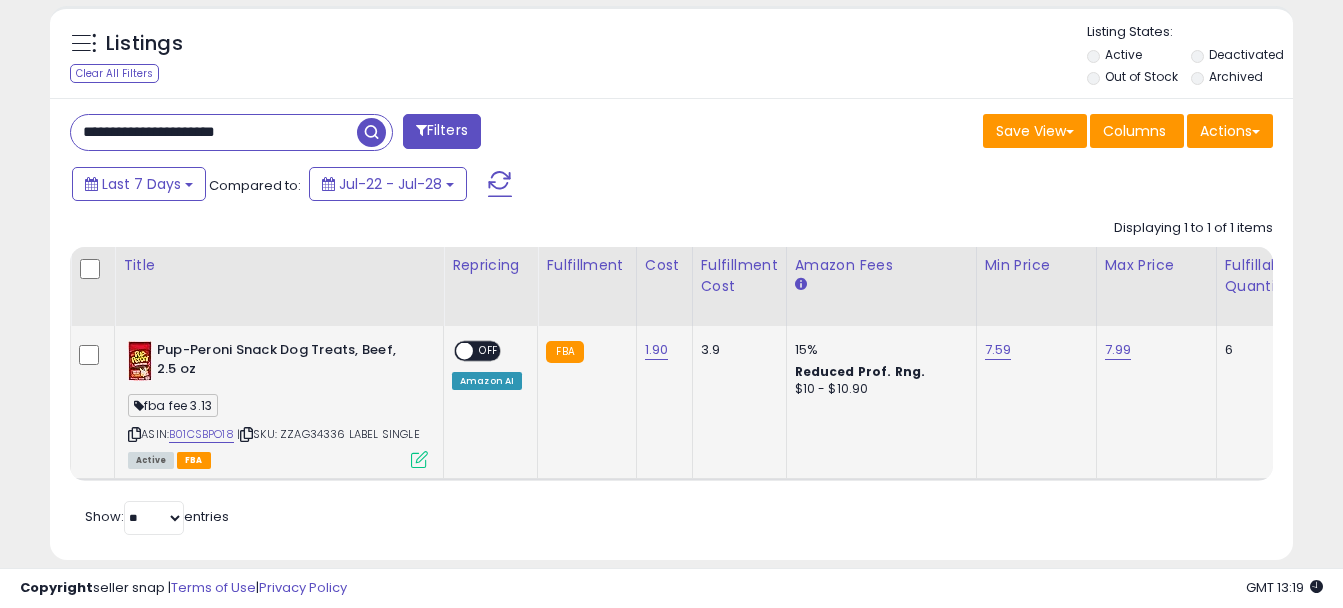 type on "**********" 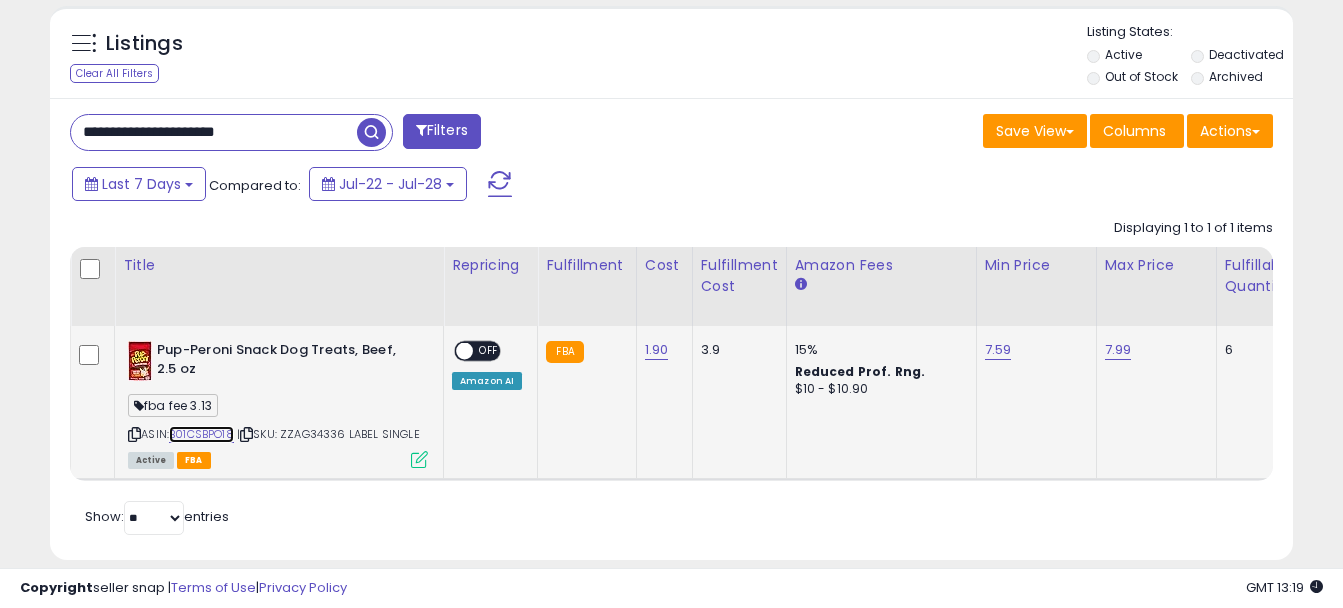 click on "B01CSBPO18" at bounding box center [201, 434] 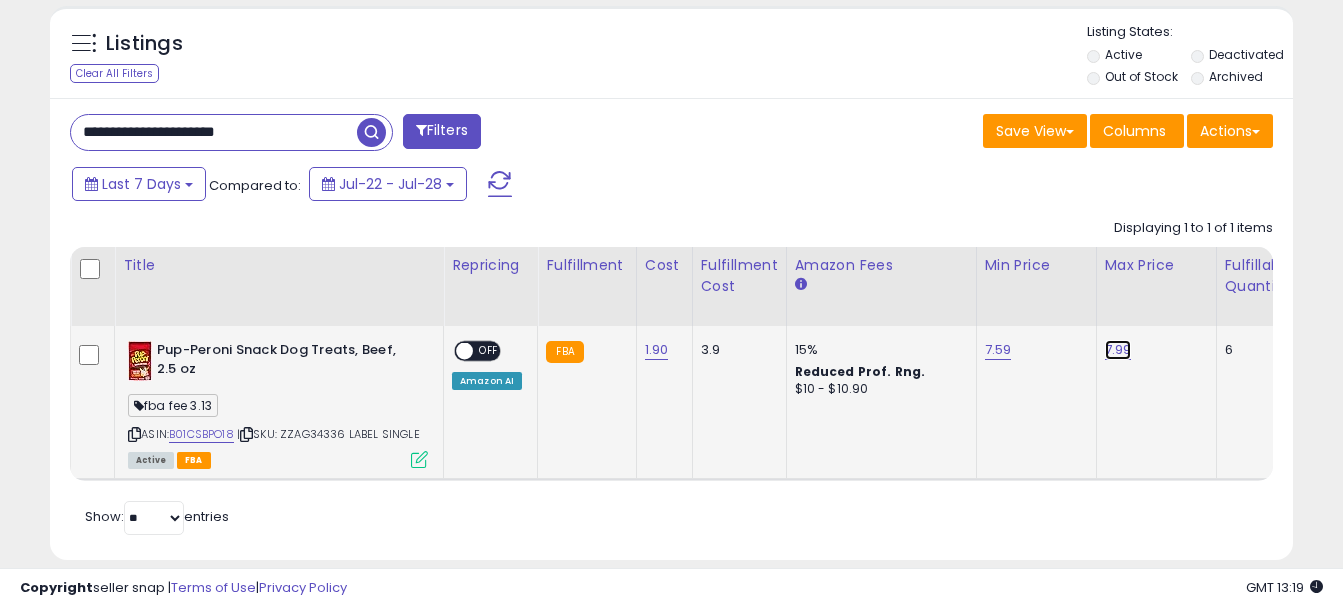 click on "7.99" at bounding box center (1118, 350) 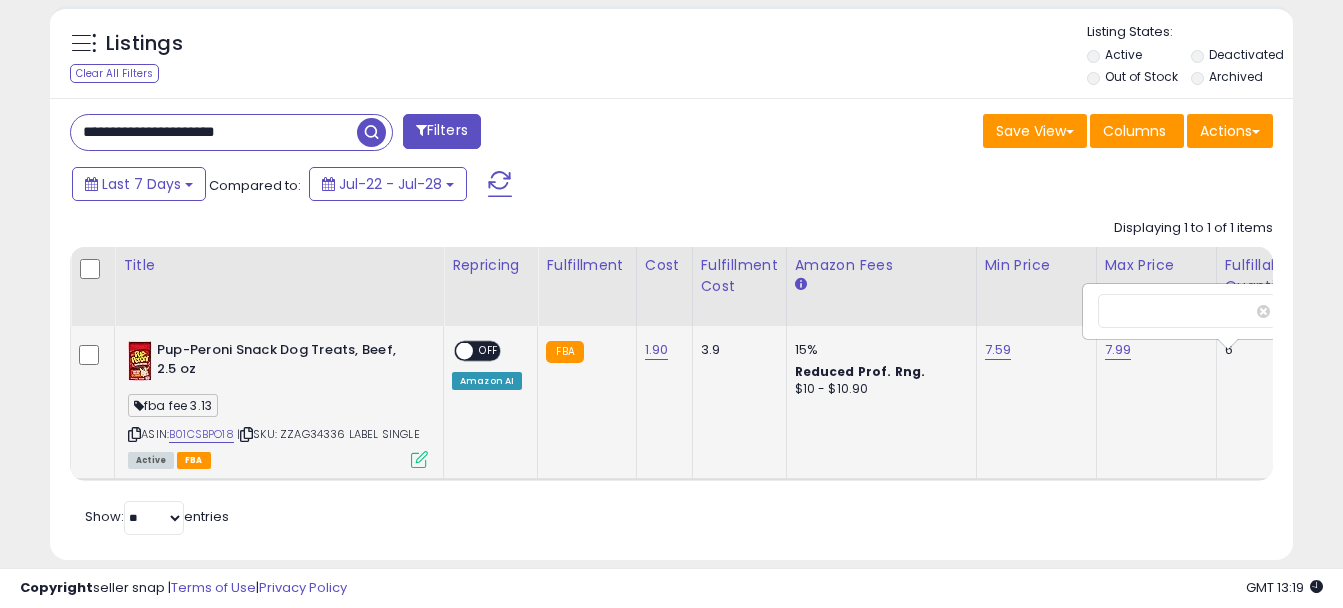 scroll, scrollTop: 0, scrollLeft: 33, axis: horizontal 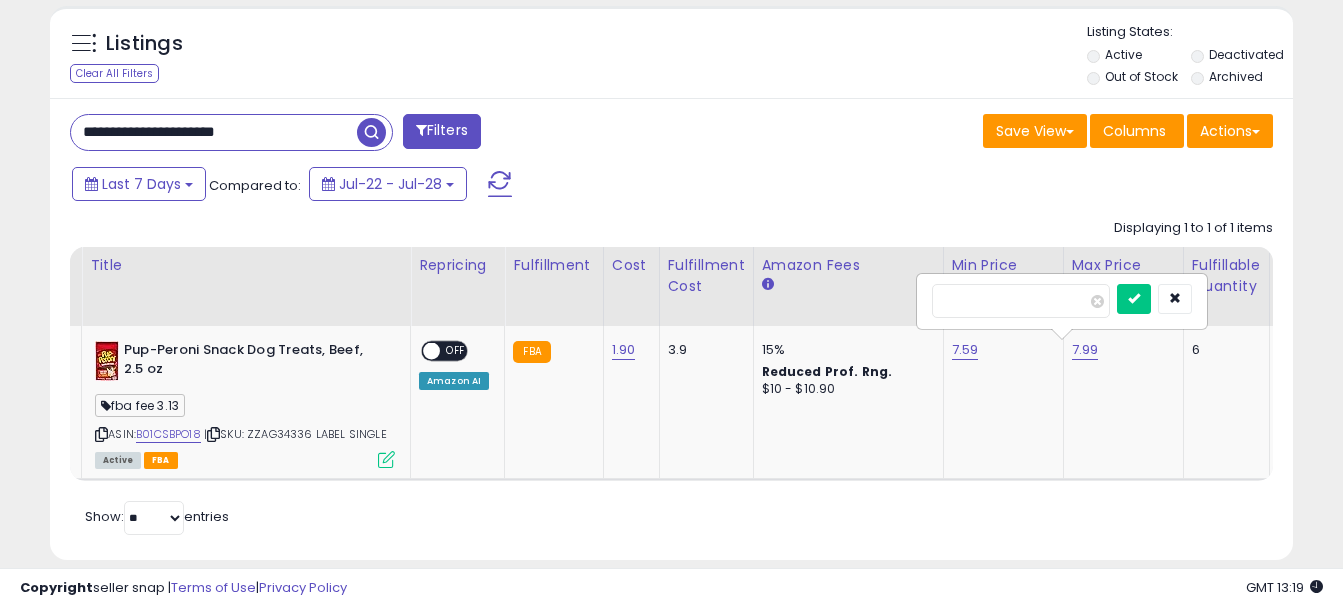drag, startPoint x: 989, startPoint y: 308, endPoint x: 865, endPoint y: 275, distance: 128.31601 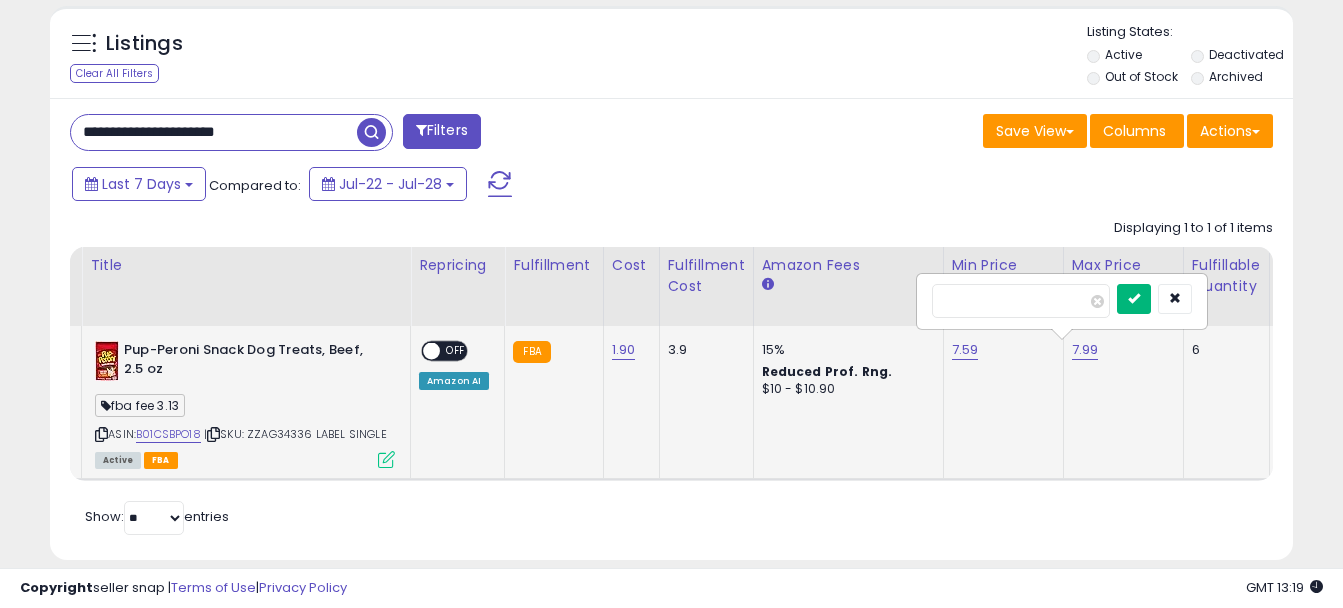 type on "****" 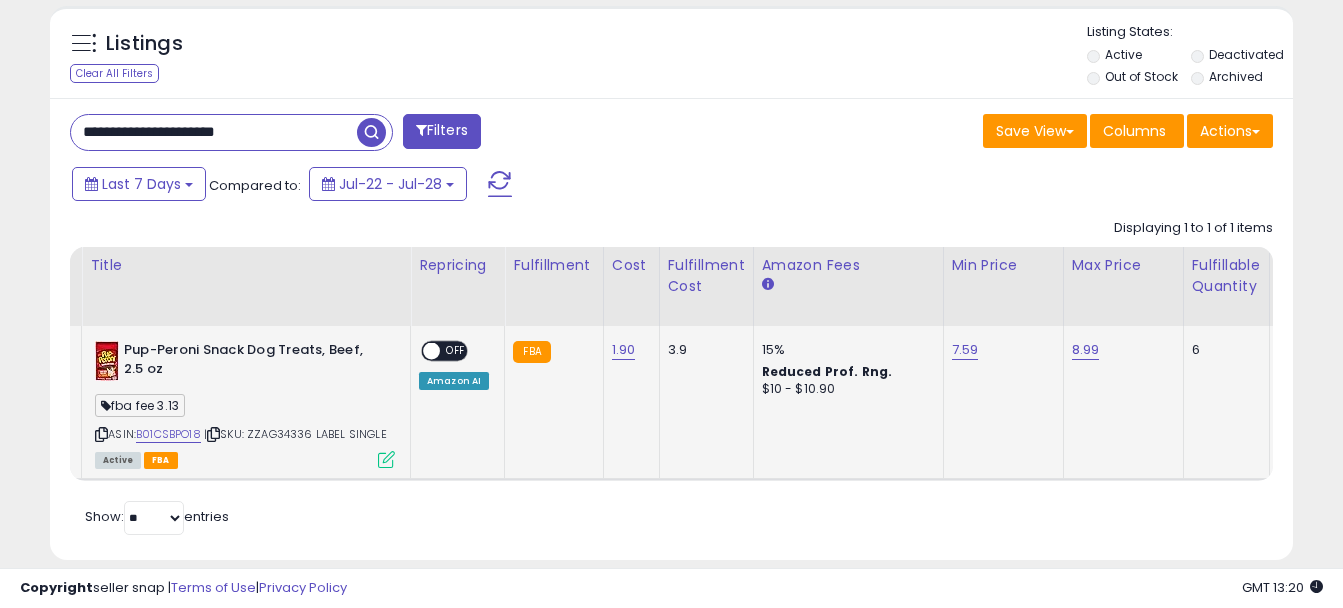 drag, startPoint x: 287, startPoint y: 130, endPoint x: -4, endPoint y: 97, distance: 292.86514 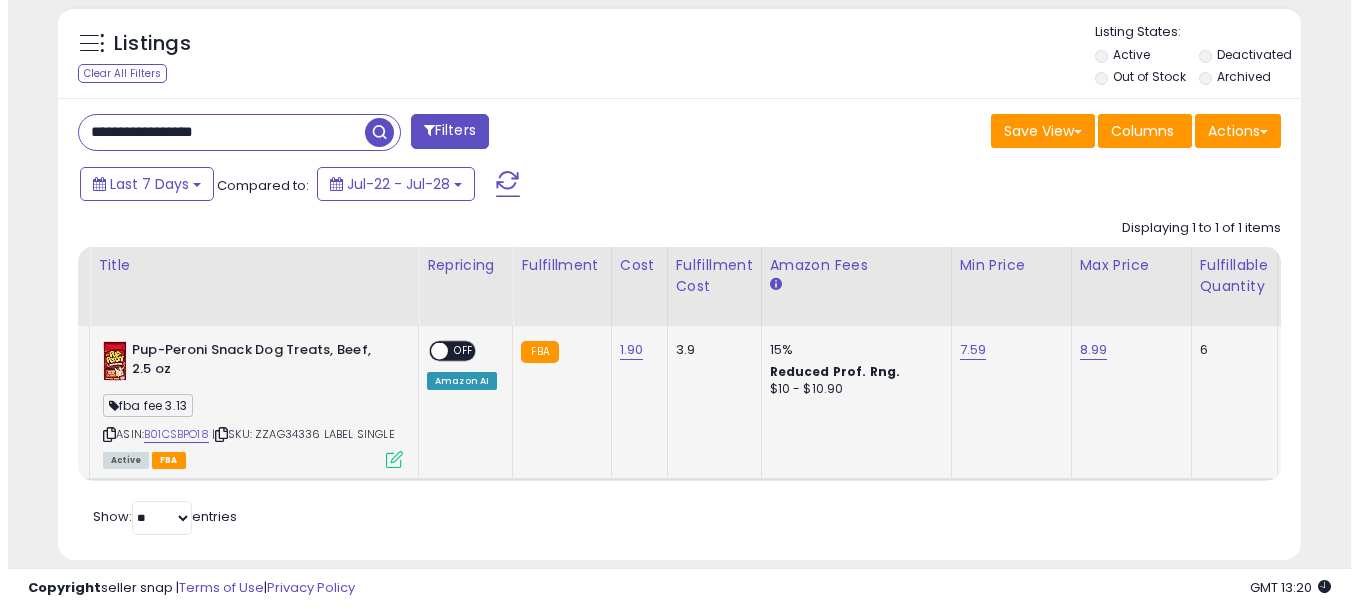 scroll, scrollTop: 612, scrollLeft: 0, axis: vertical 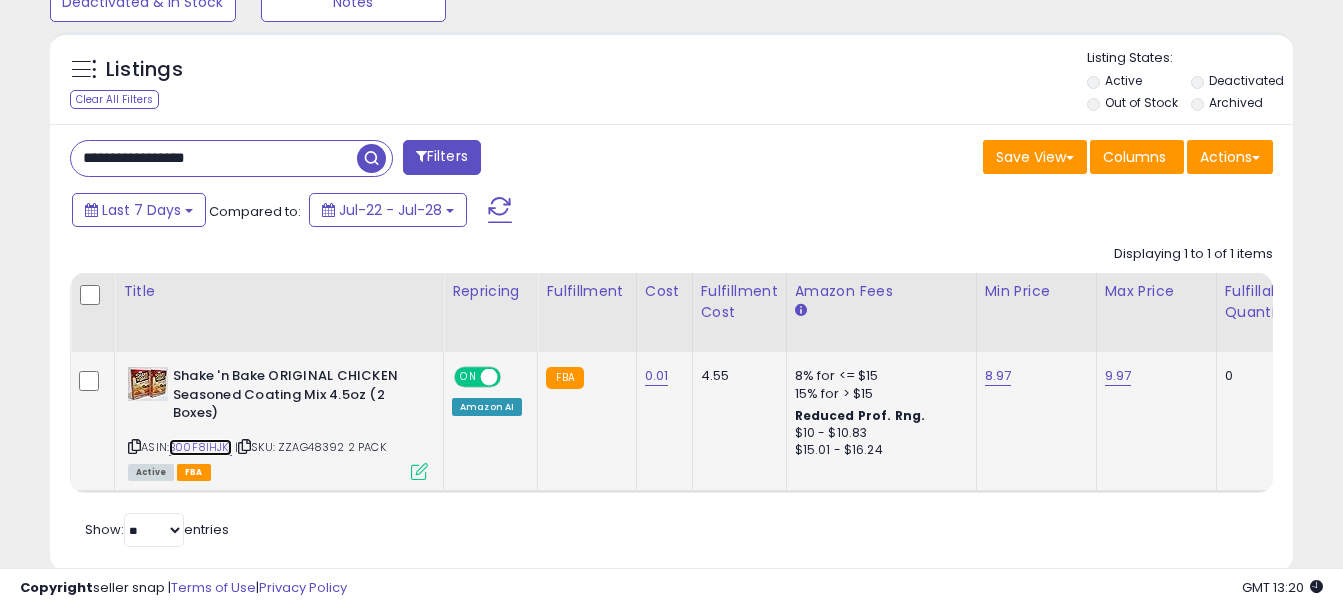 click on "B00F8IHJKI" at bounding box center (200, 447) 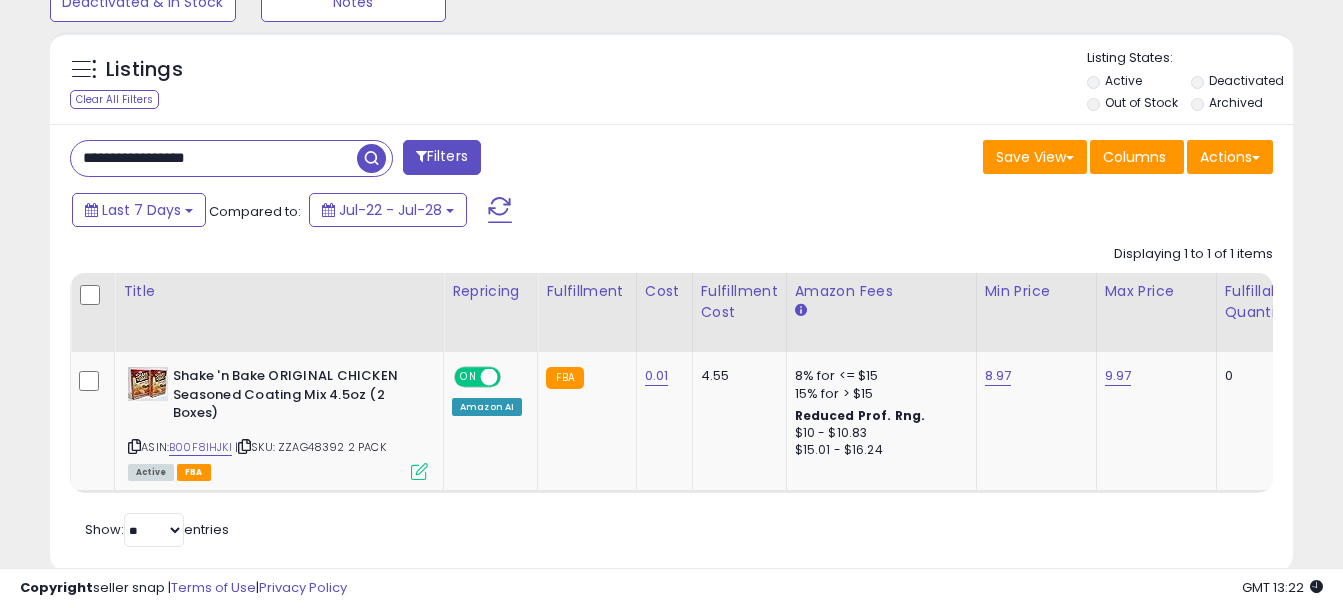 drag, startPoint x: 234, startPoint y: 148, endPoint x: 0, endPoint y: 150, distance: 234.00854 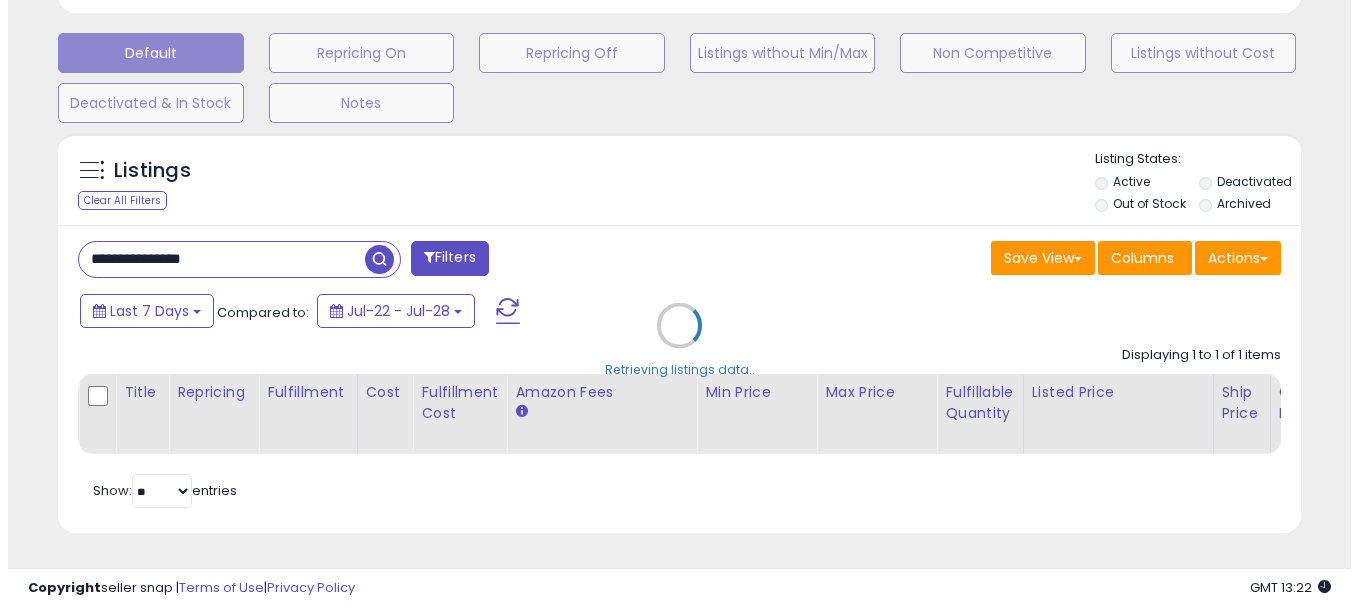 scroll, scrollTop: 612, scrollLeft: 0, axis: vertical 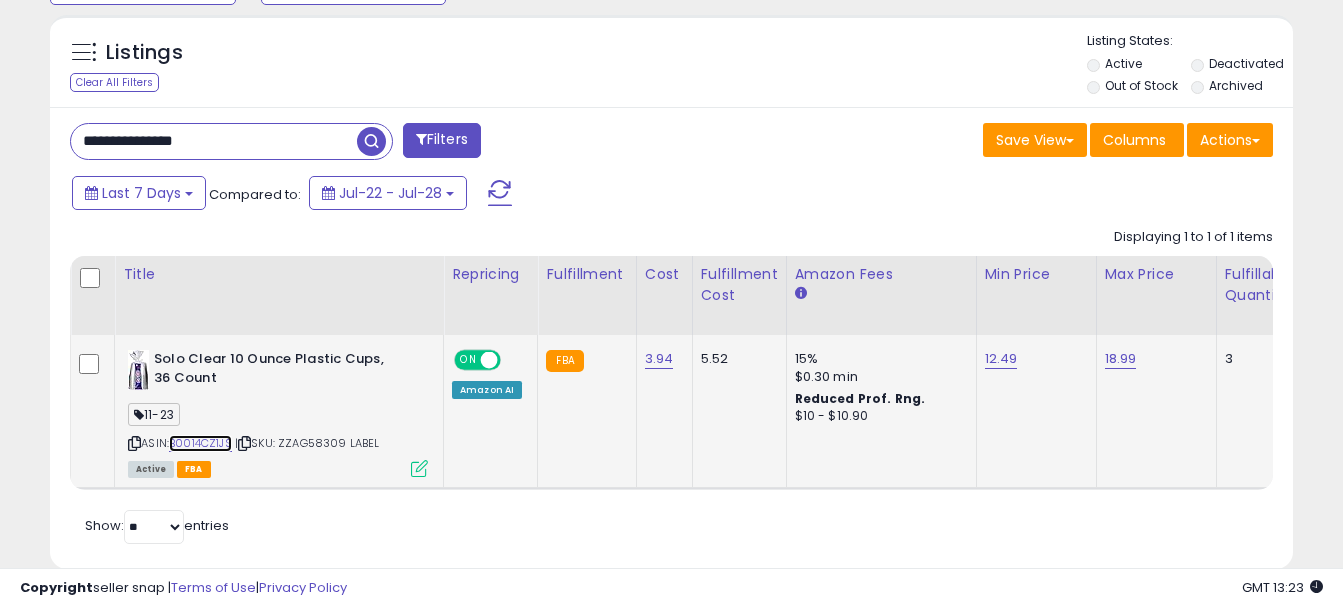click on "B0014CZ1JS" at bounding box center (200, 443) 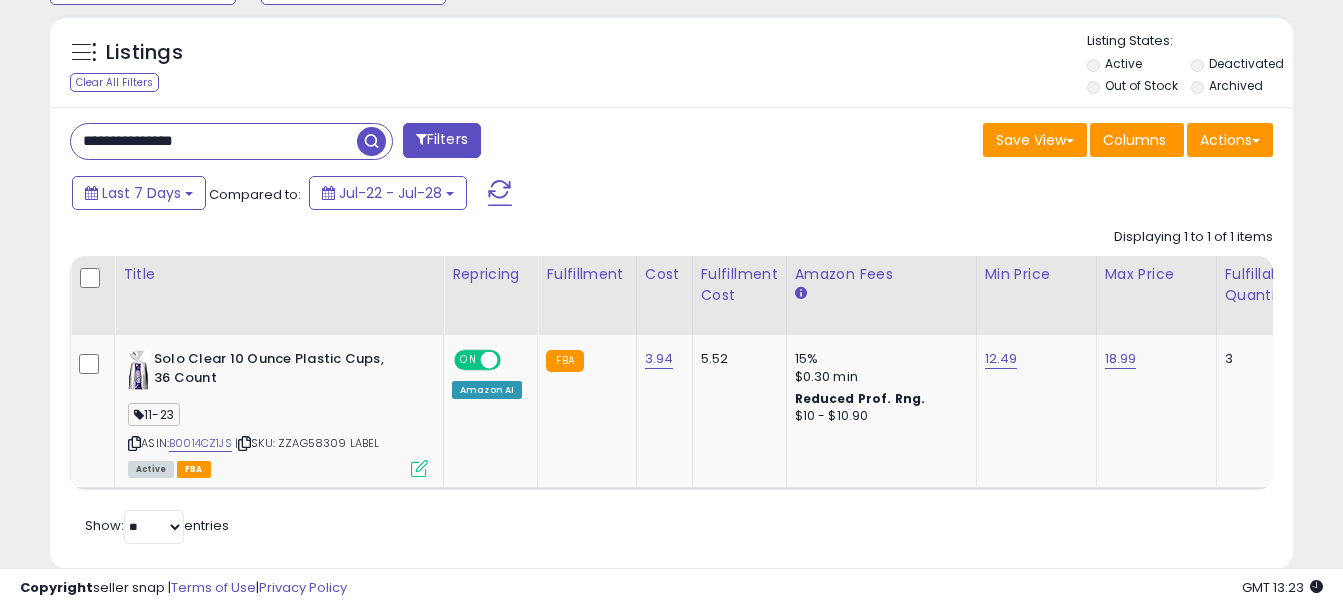 drag, startPoint x: 223, startPoint y: 144, endPoint x: 0, endPoint y: 122, distance: 224.08258 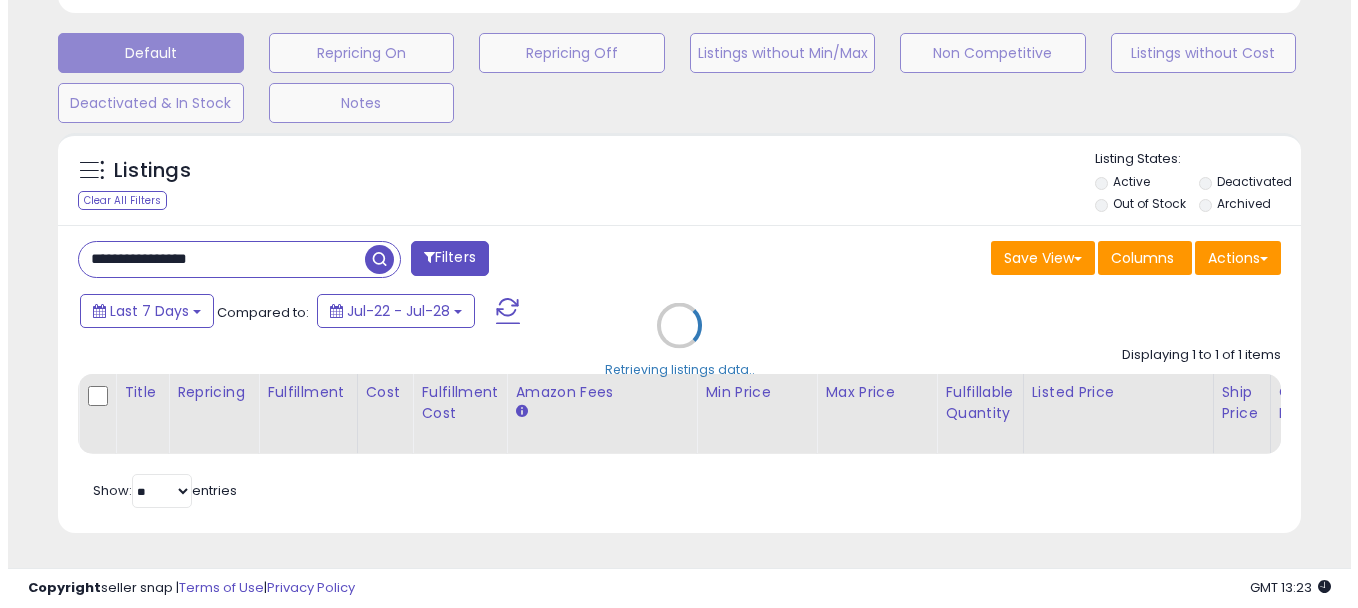 scroll, scrollTop: 612, scrollLeft: 0, axis: vertical 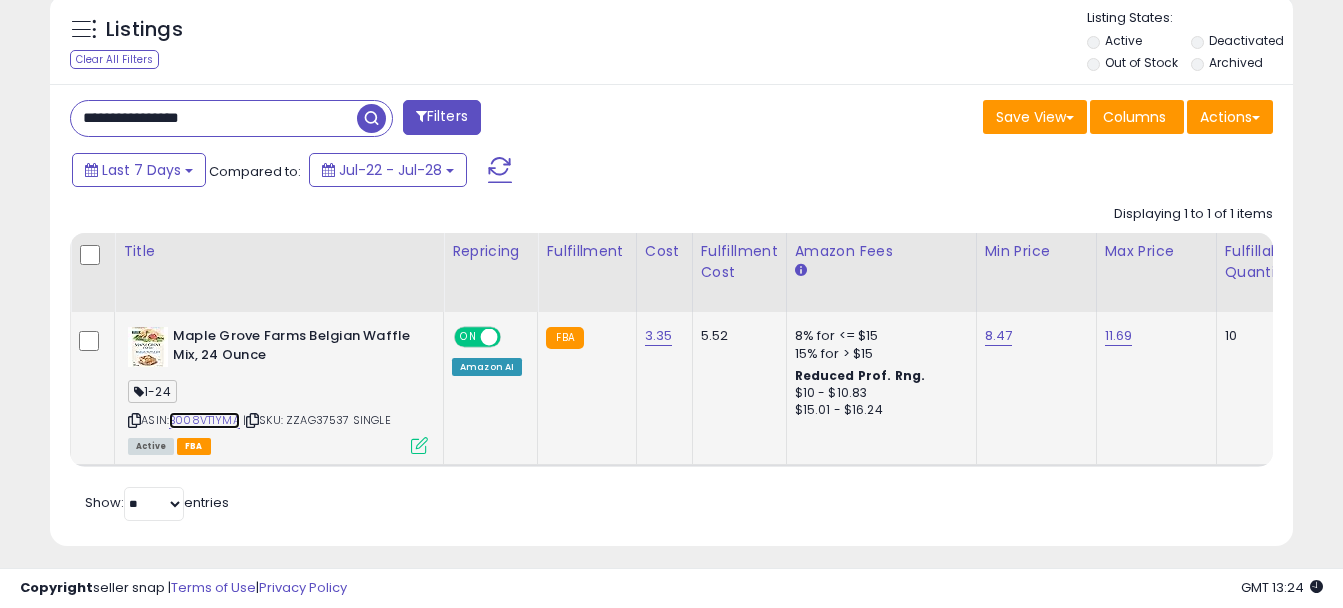 click on "B008VT1YMA" at bounding box center [204, 420] 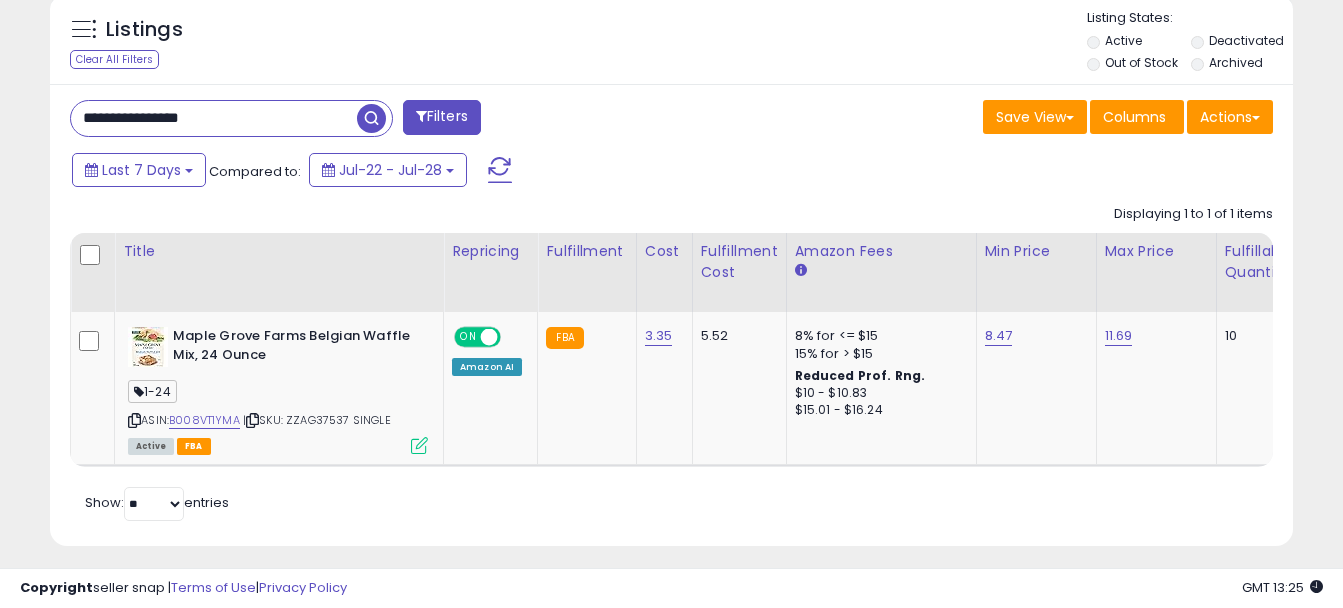 drag, startPoint x: 249, startPoint y: 119, endPoint x: 0, endPoint y: 117, distance: 249.00803 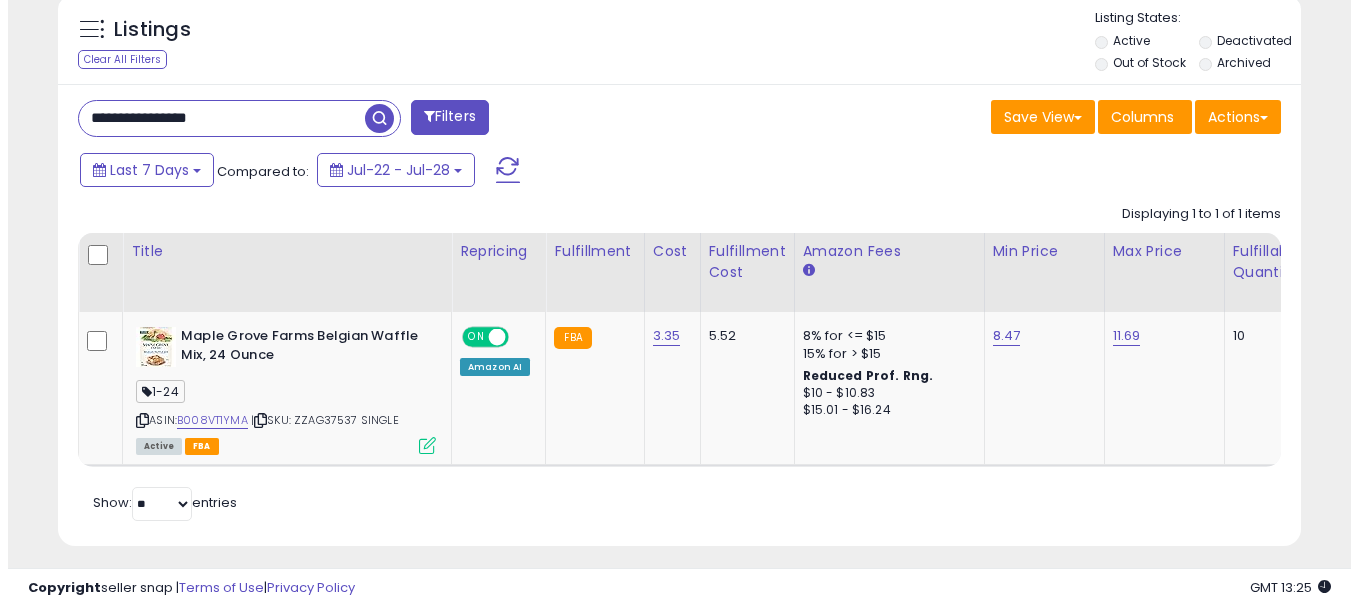 scroll, scrollTop: 612, scrollLeft: 0, axis: vertical 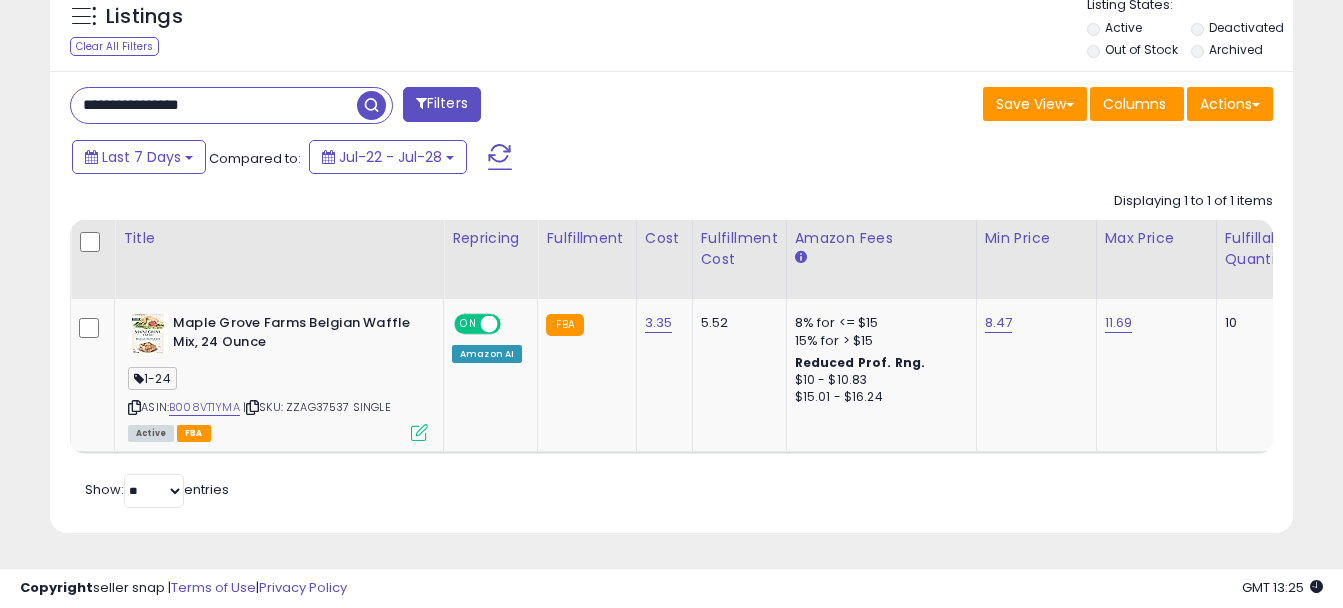 drag, startPoint x: 246, startPoint y: 94, endPoint x: 0, endPoint y: 40, distance: 251.8571 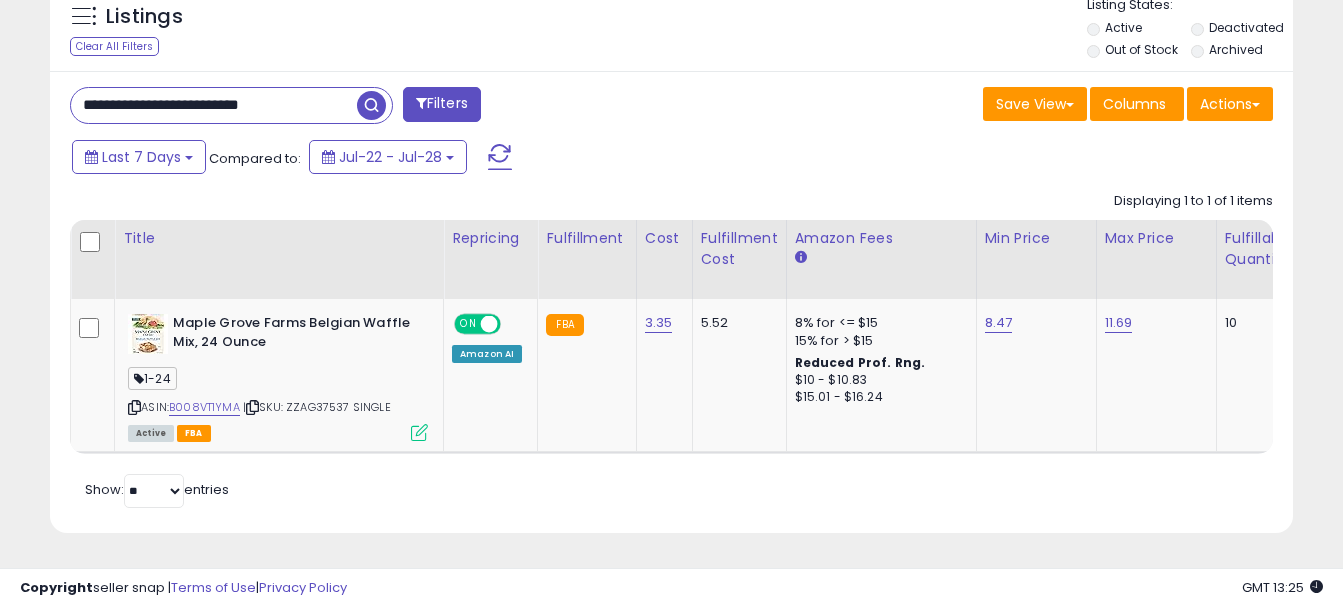 type on "**********" 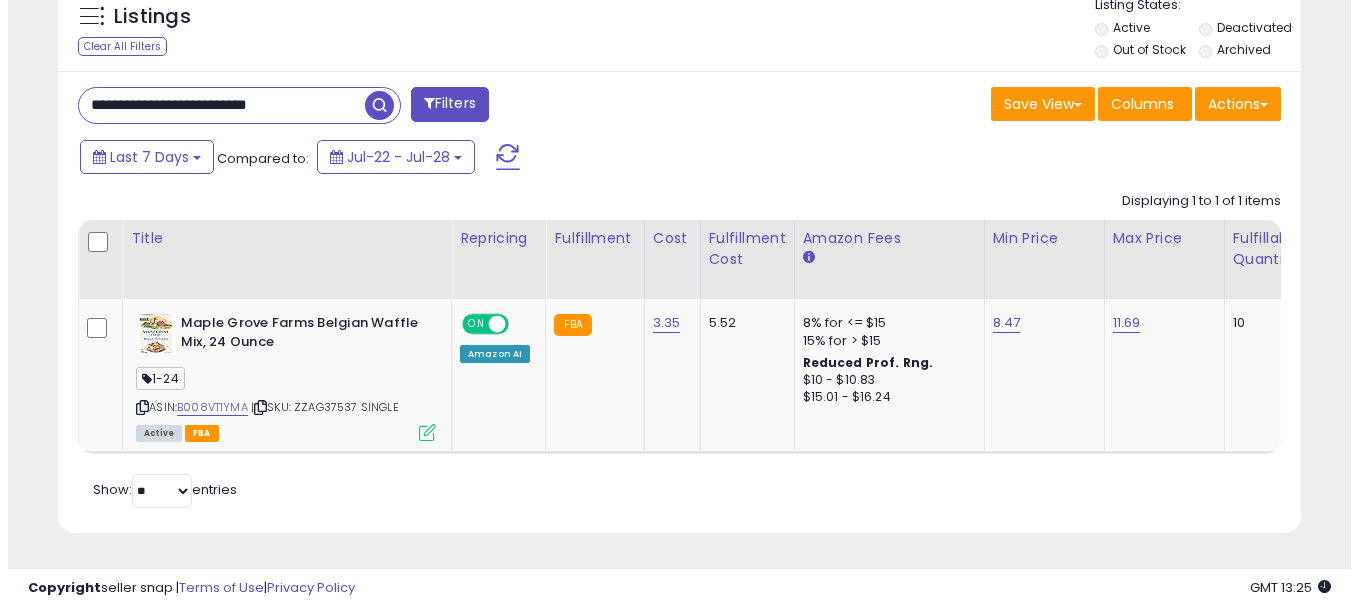 scroll, scrollTop: 612, scrollLeft: 0, axis: vertical 